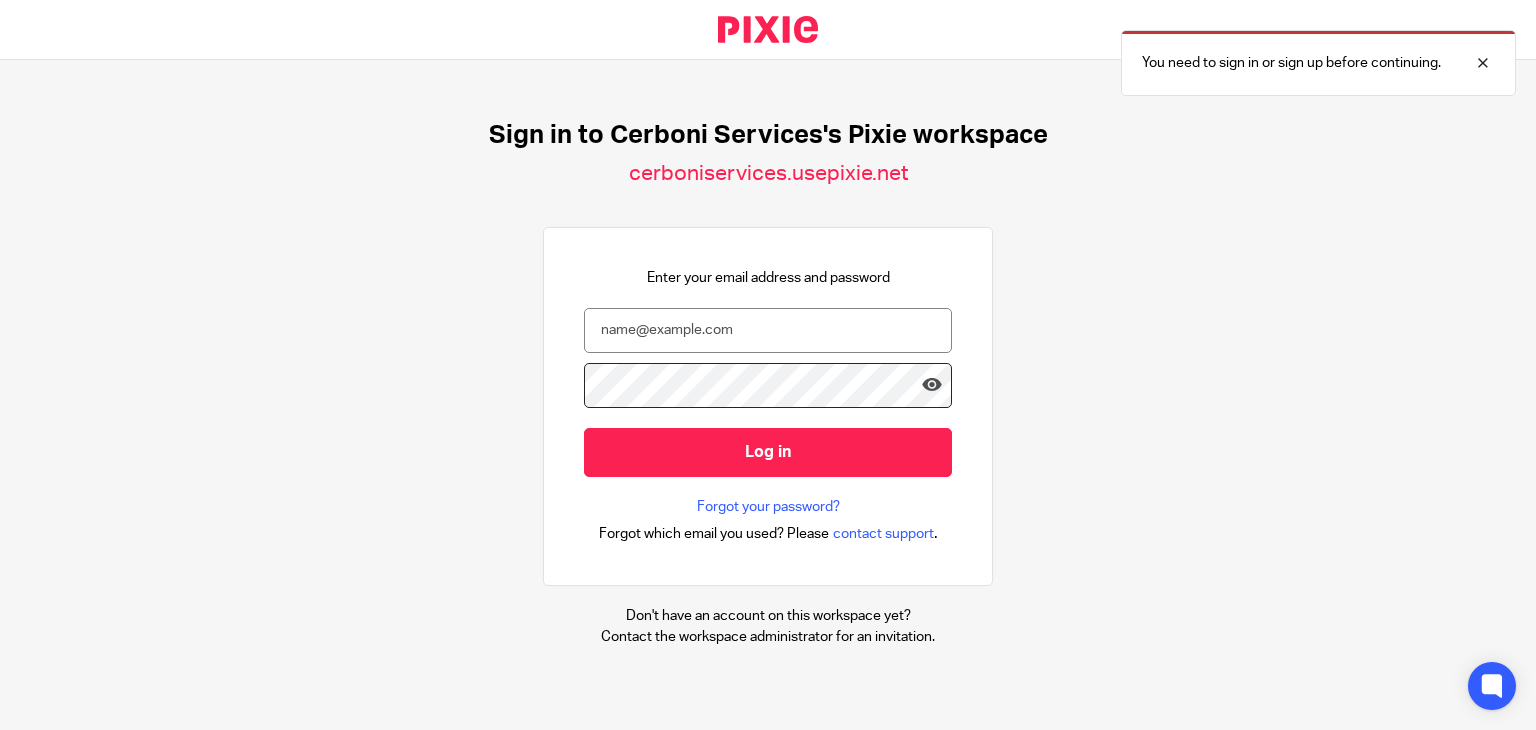 scroll, scrollTop: 0, scrollLeft: 0, axis: both 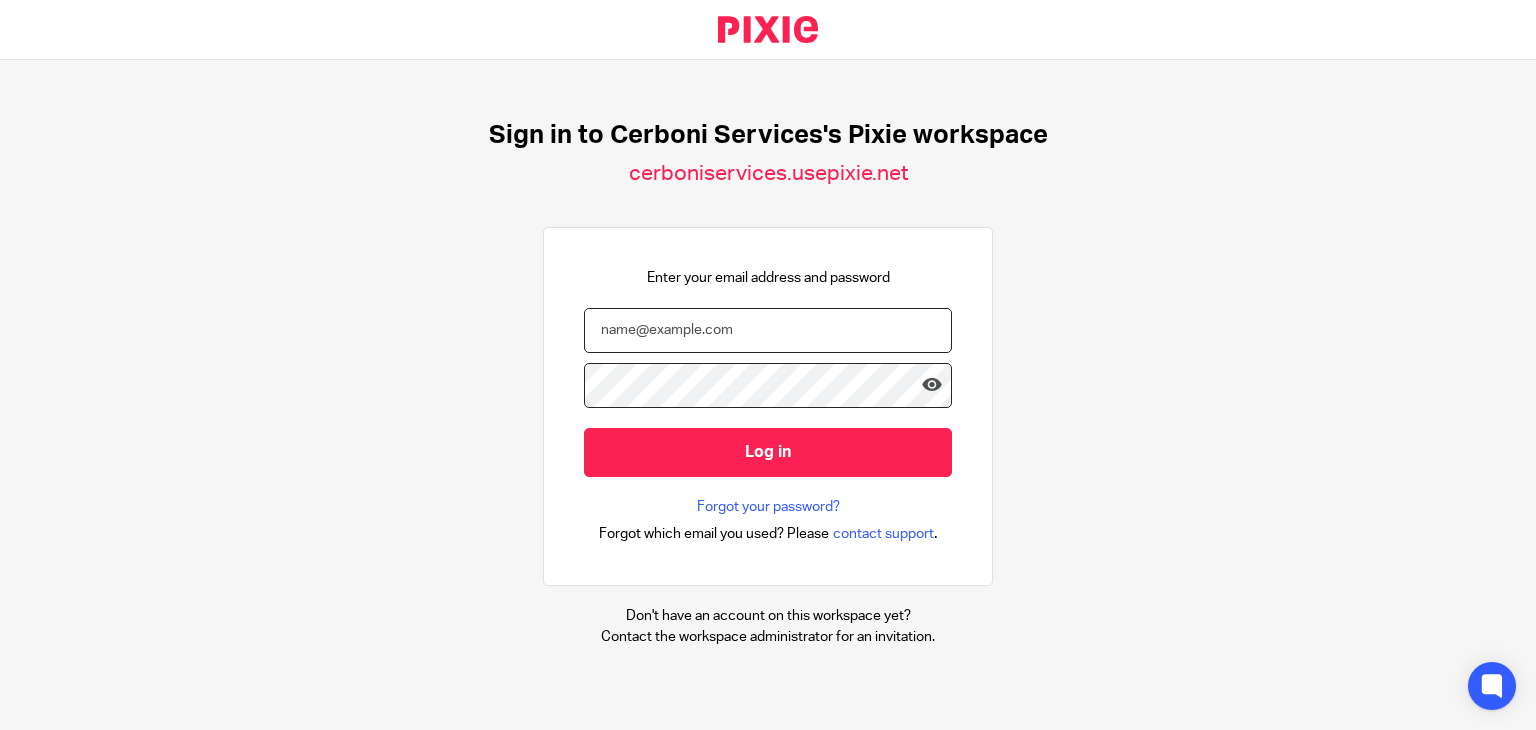 paste on "contact17@cerboniservices.com" 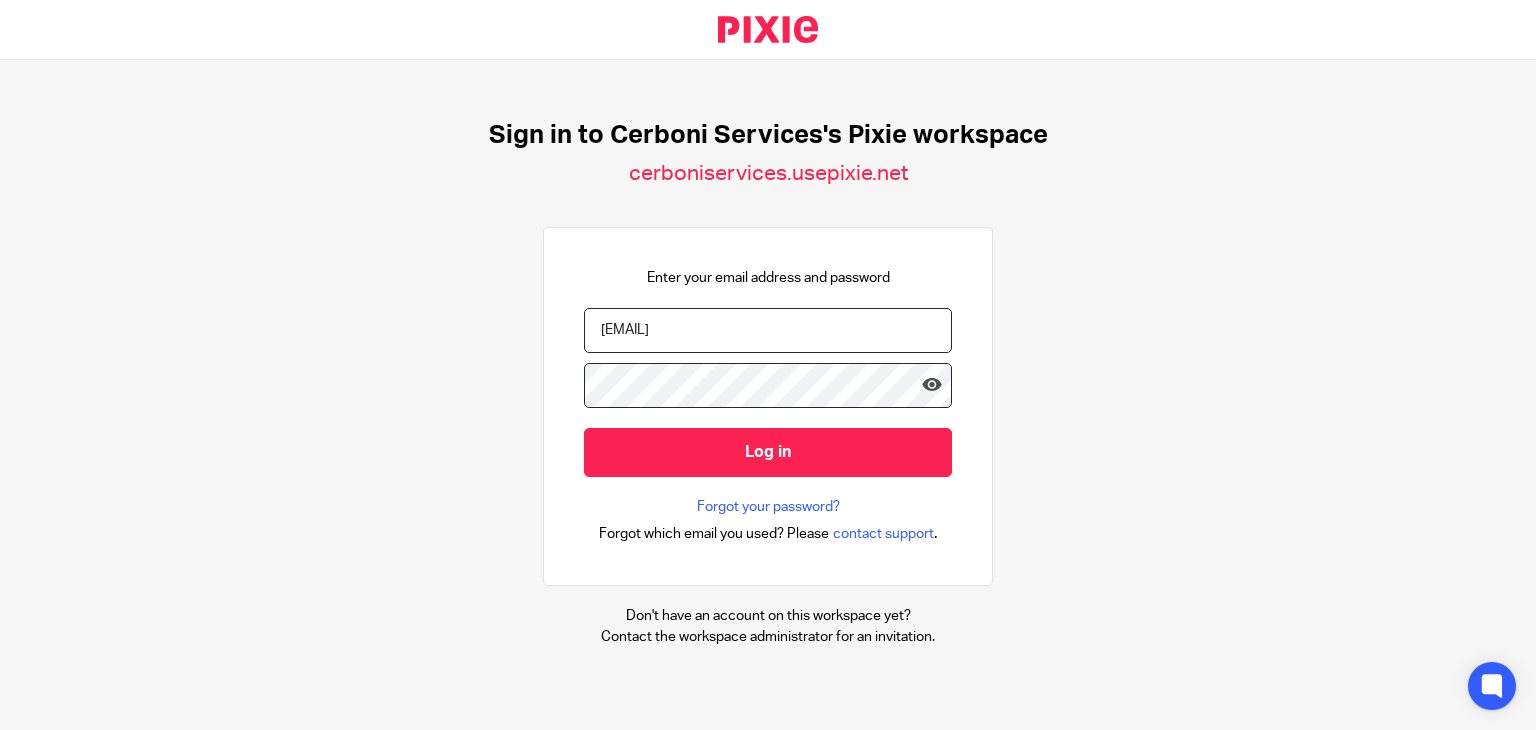 type on "contact17@cerboniservices.com" 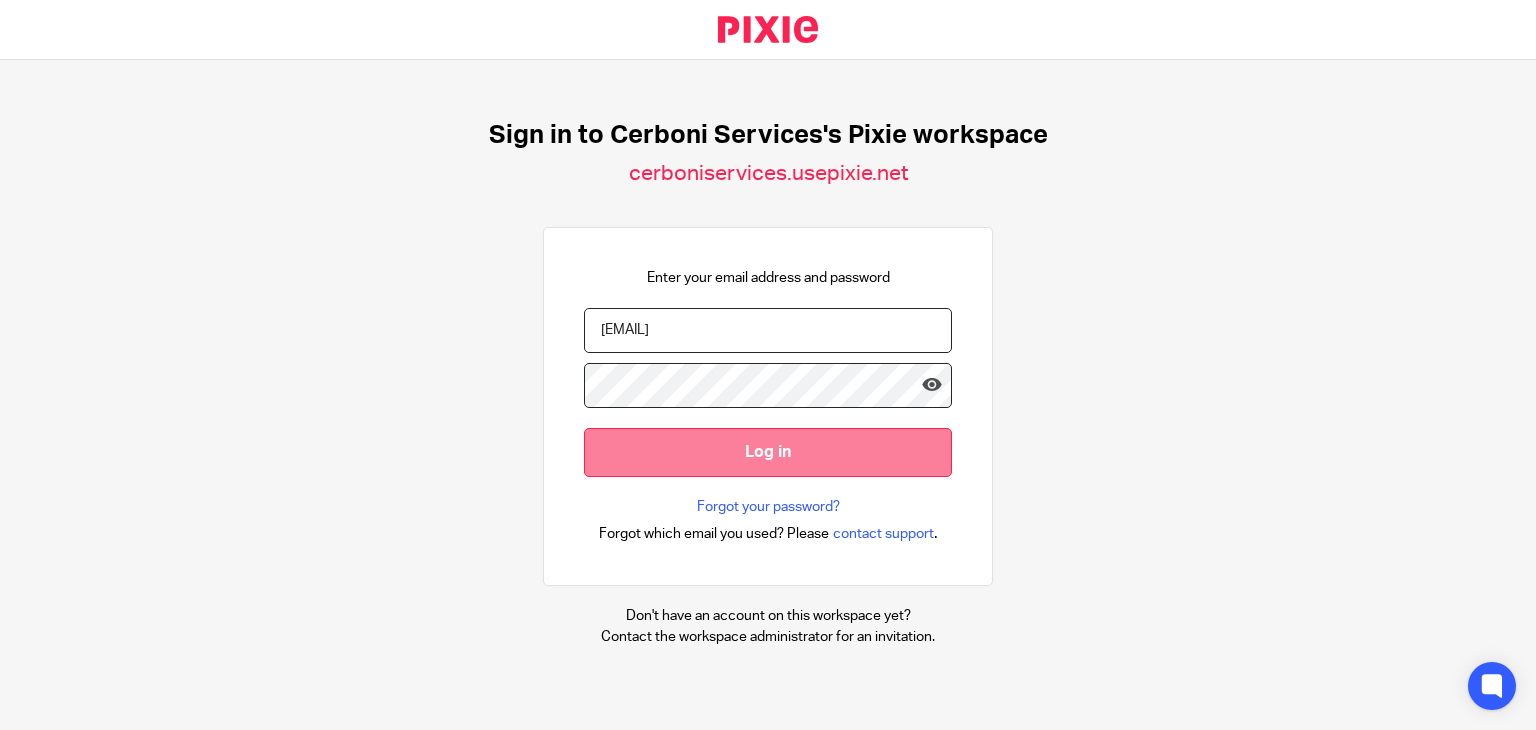 click on "Log in" at bounding box center [768, 452] 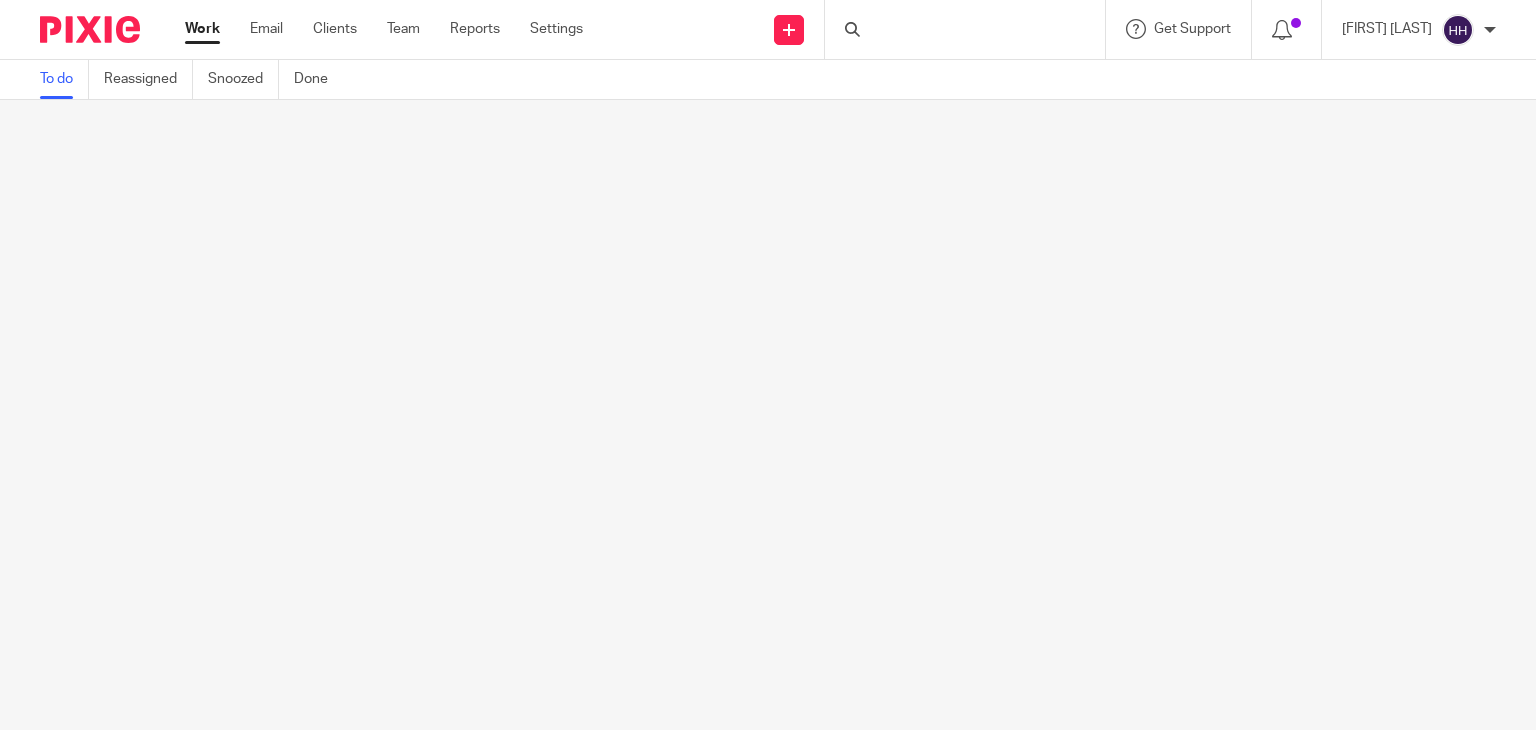 scroll, scrollTop: 0, scrollLeft: 0, axis: both 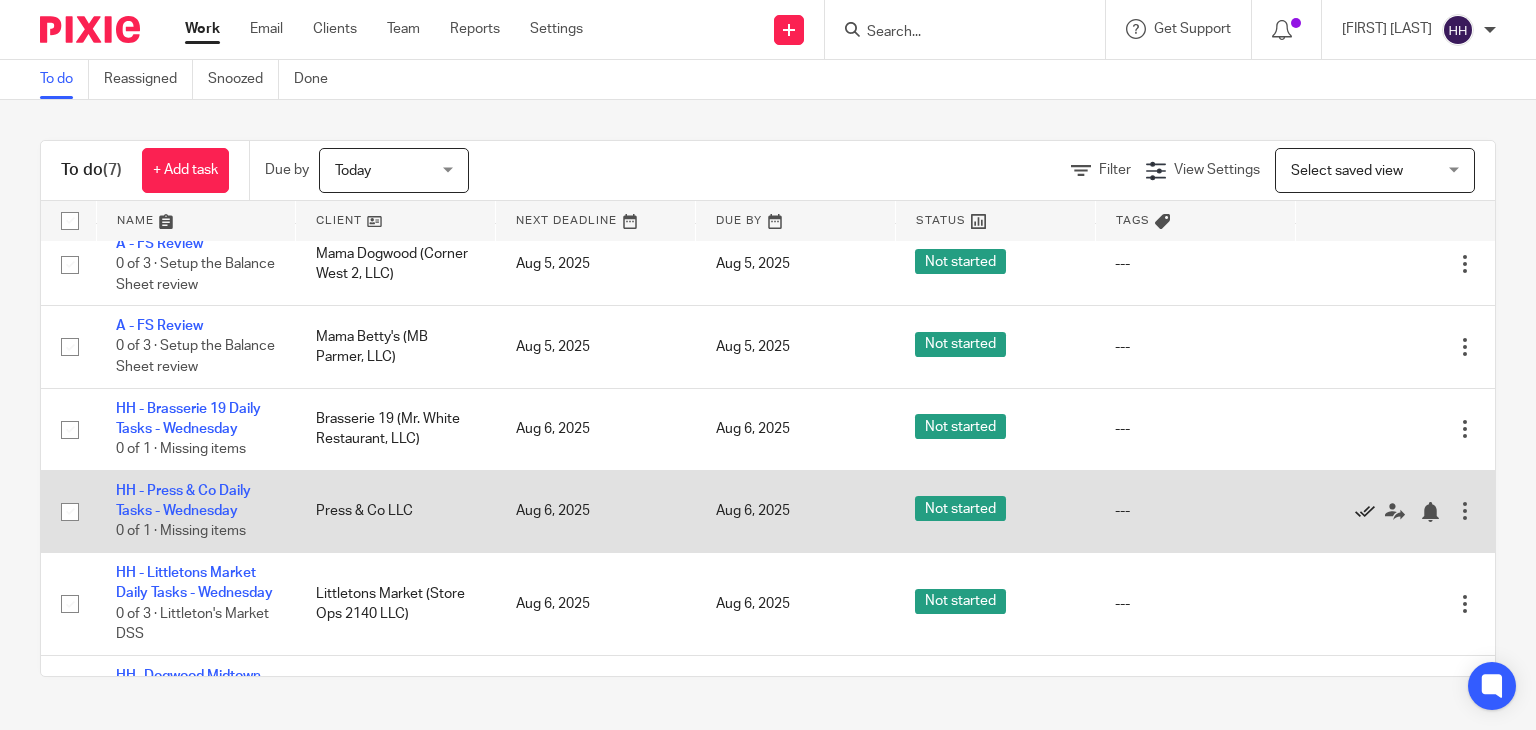 click at bounding box center (1365, 512) 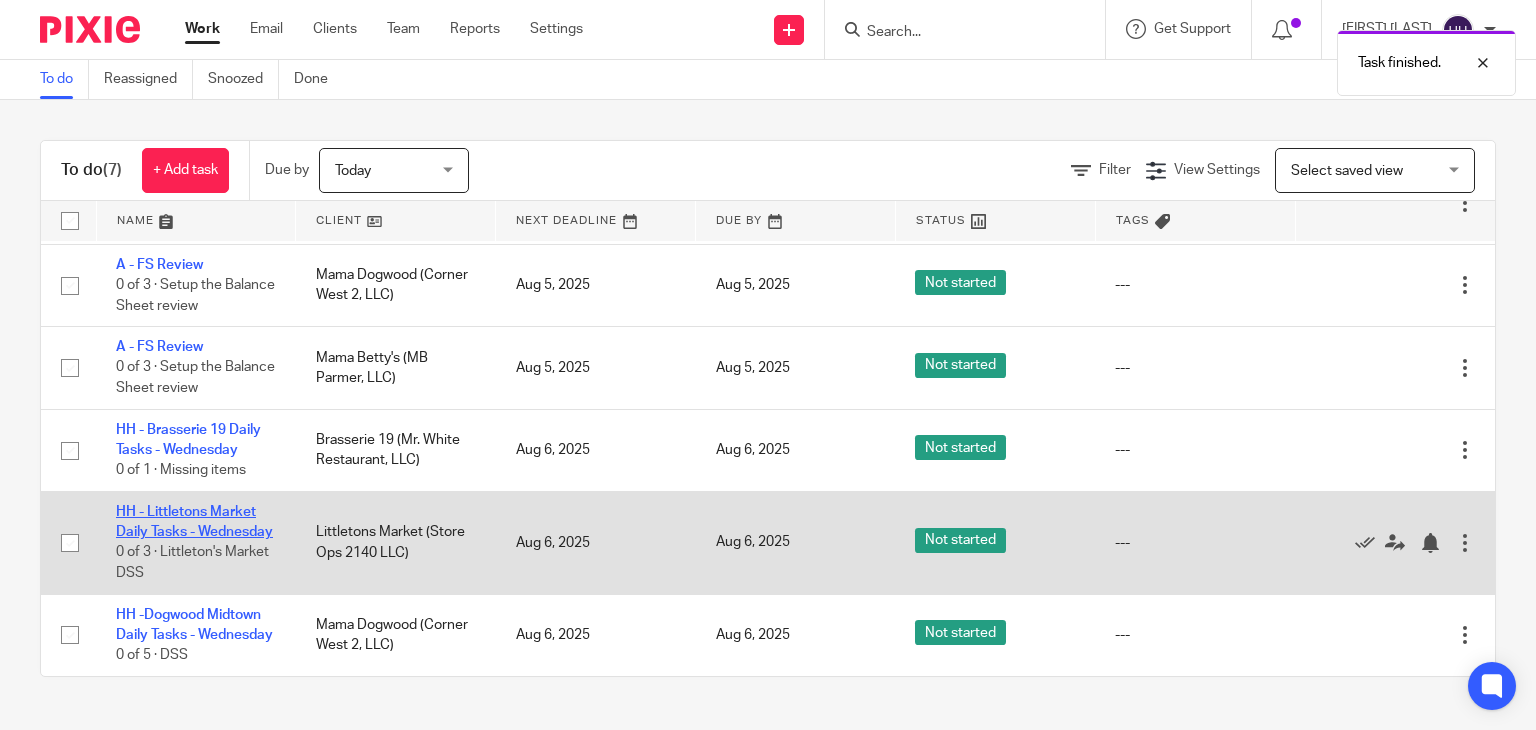 click on "HH - Littletons Market Daily Tasks - Wednesday" at bounding box center (194, 522) 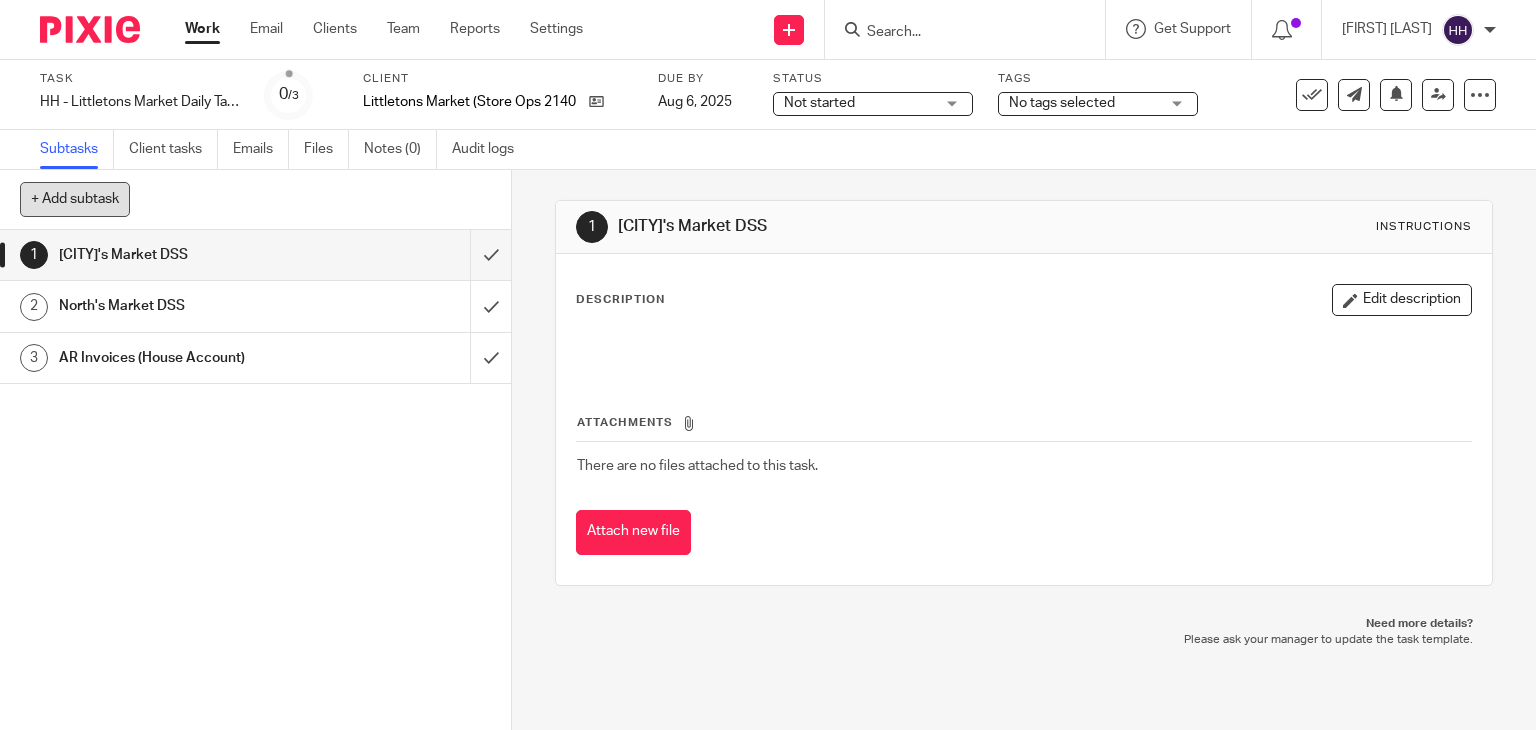 scroll, scrollTop: 0, scrollLeft: 0, axis: both 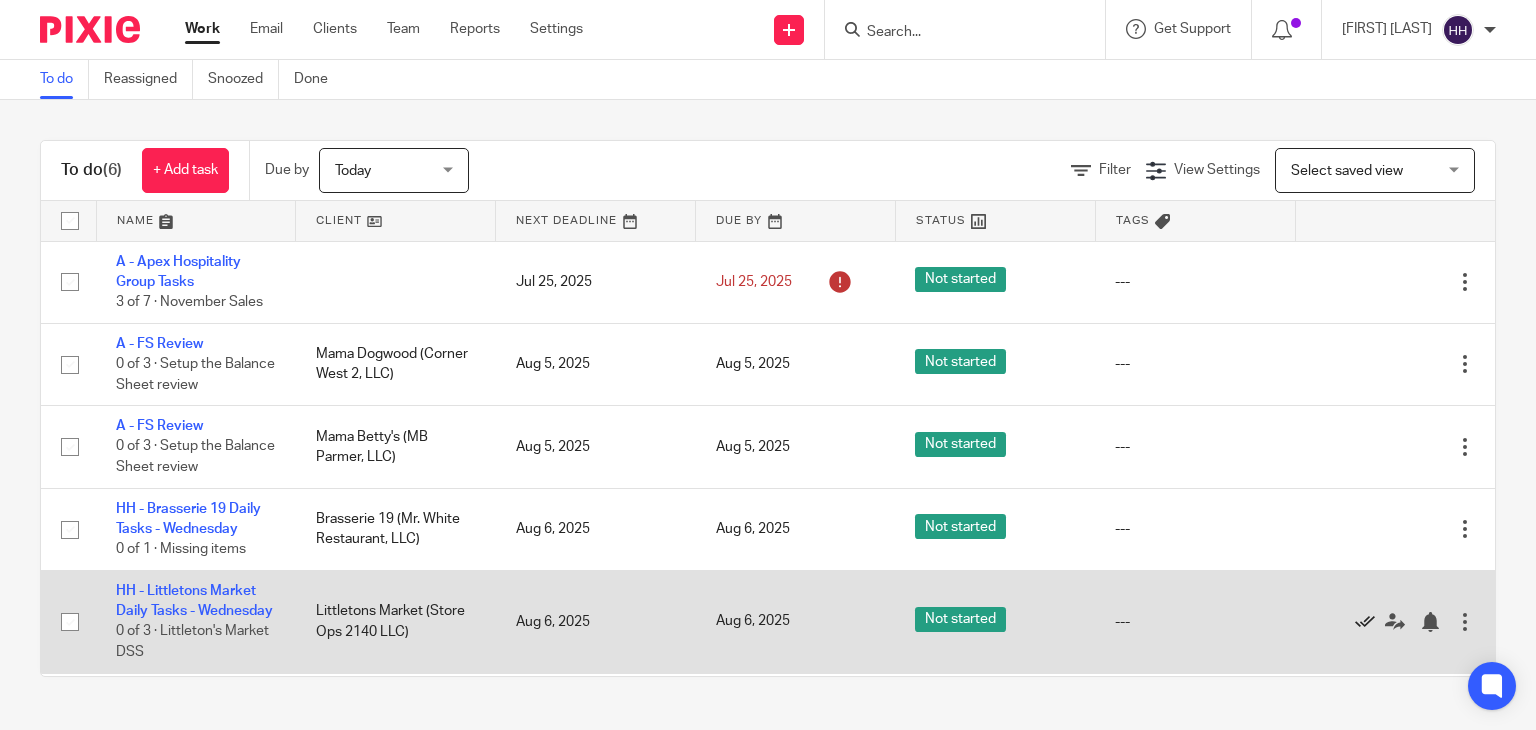 click at bounding box center [1365, 622] 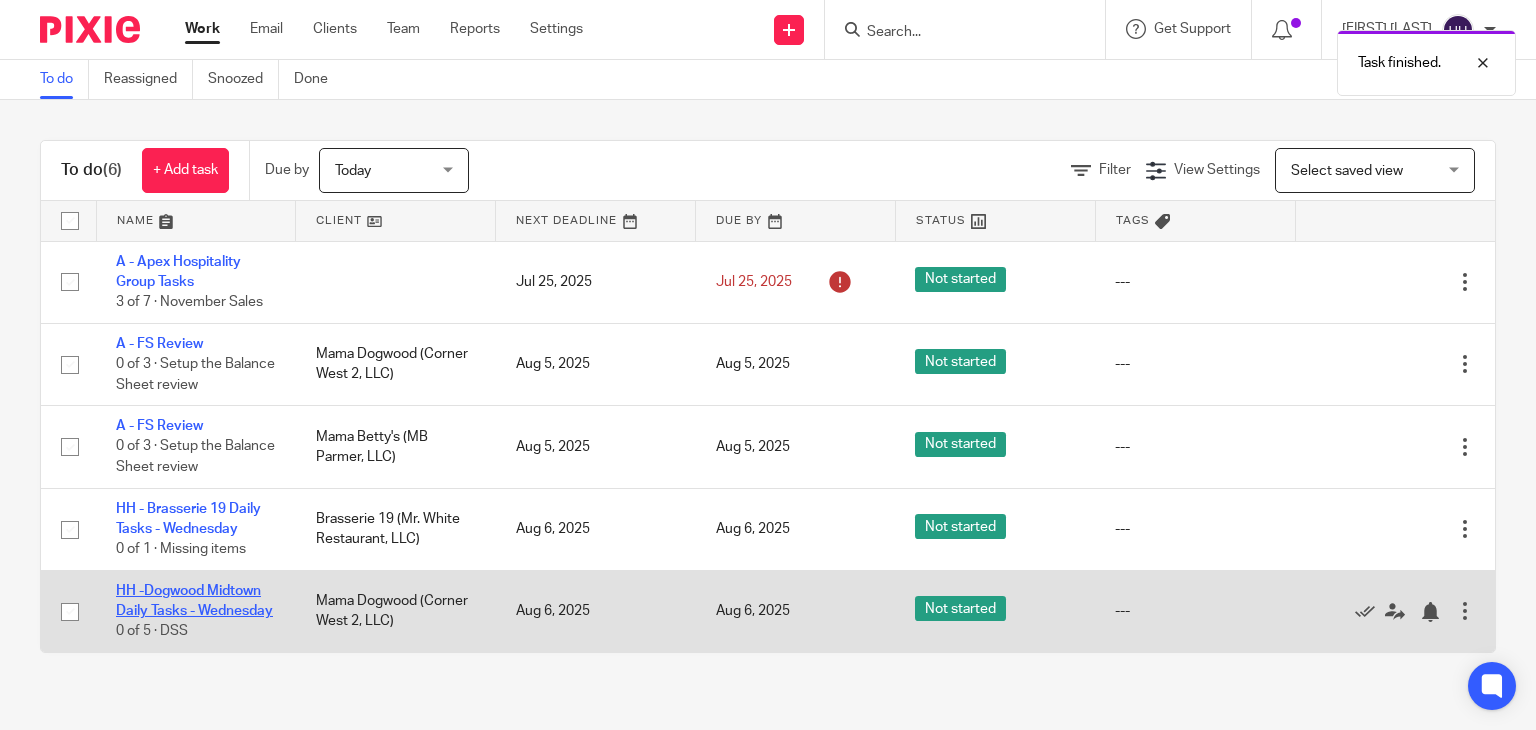 click on "HH -Dogwood Midtown Daily Tasks - Wednesday" at bounding box center (194, 601) 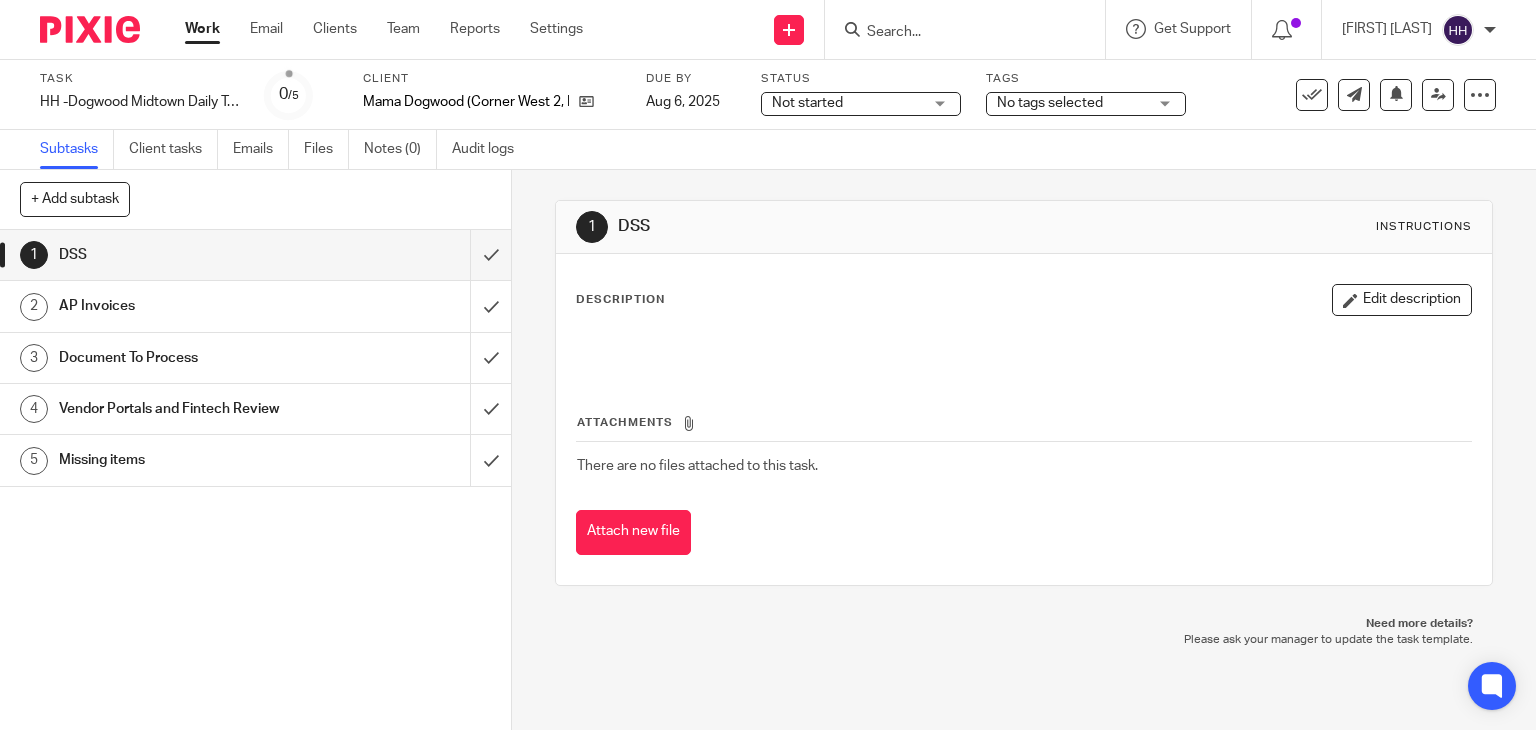 scroll, scrollTop: 0, scrollLeft: 0, axis: both 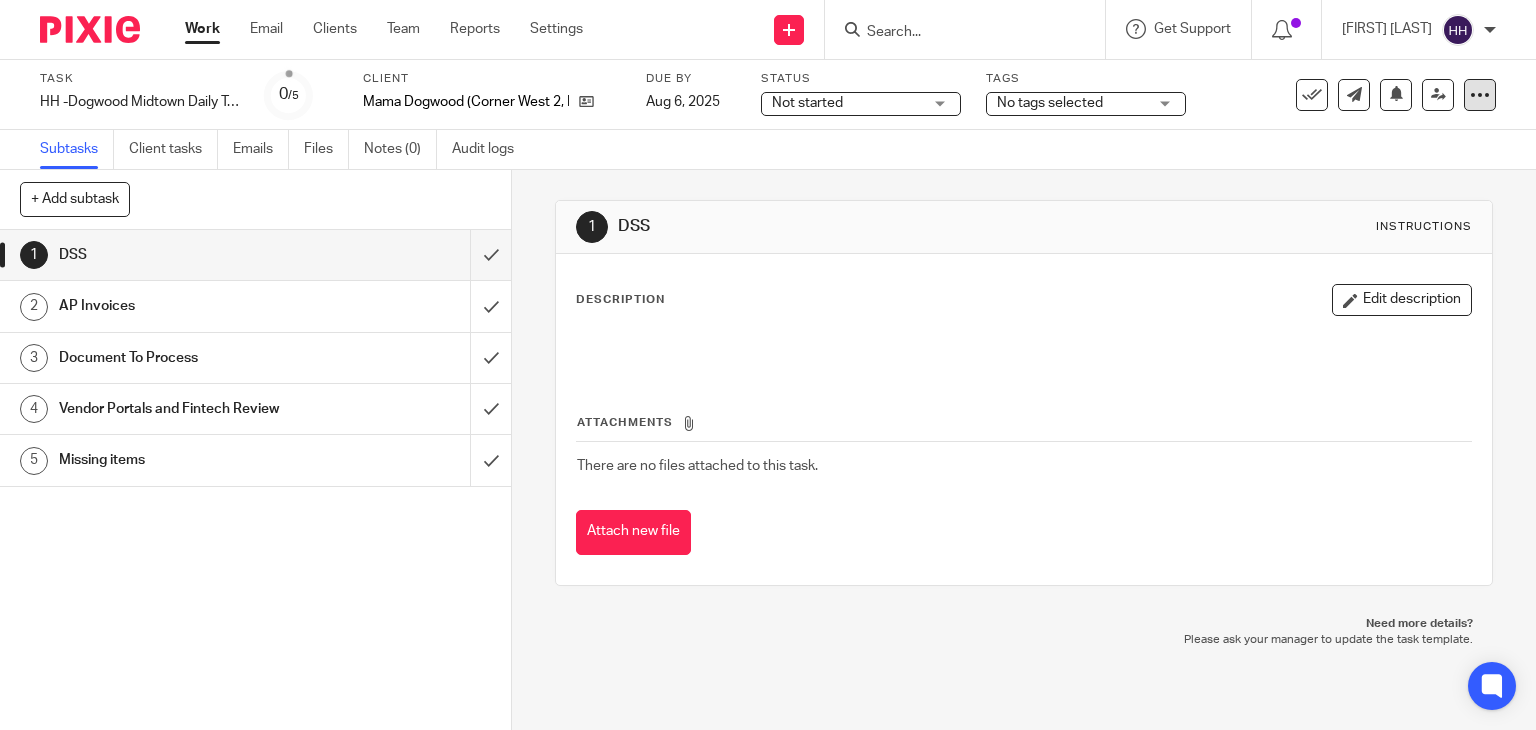 click at bounding box center (1480, 95) 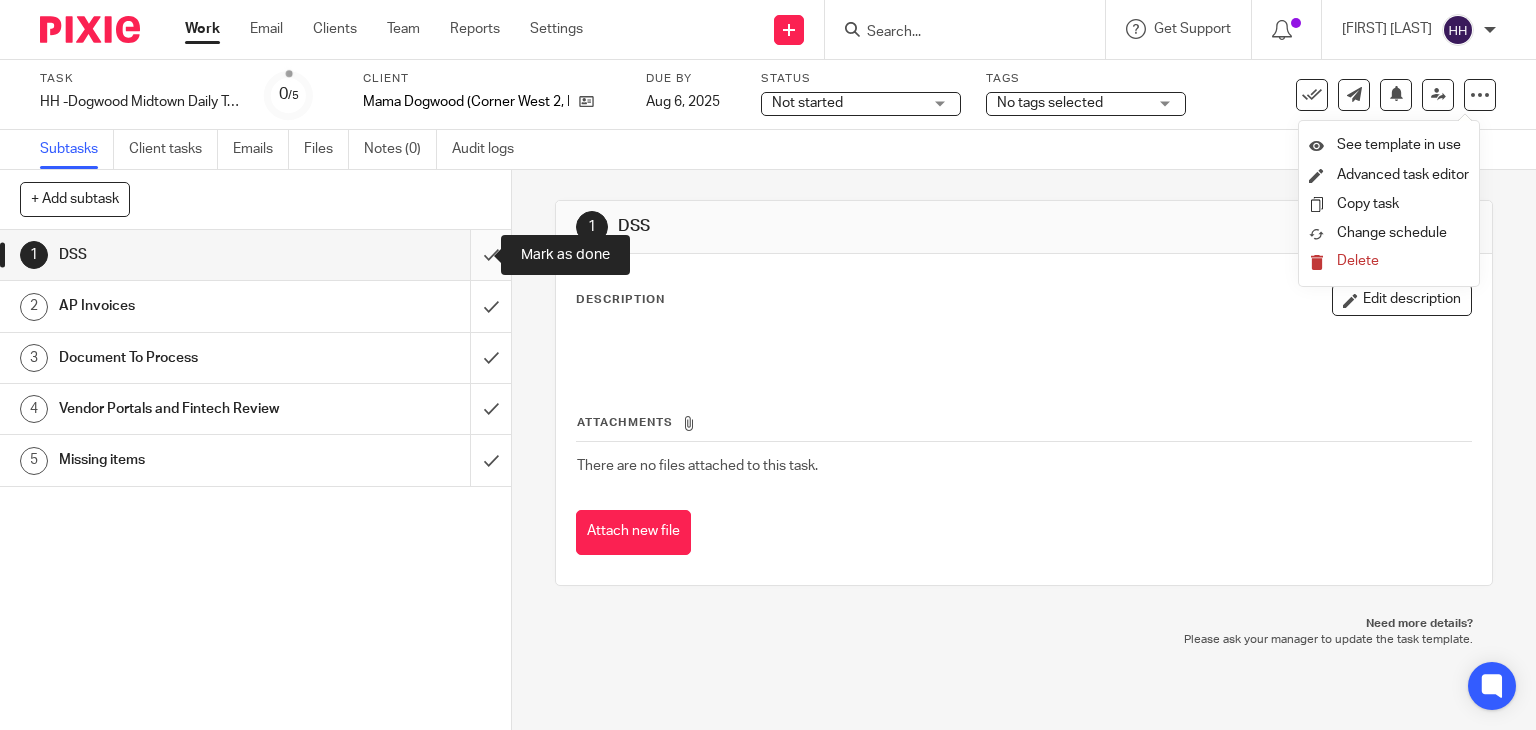 click at bounding box center (255, 255) 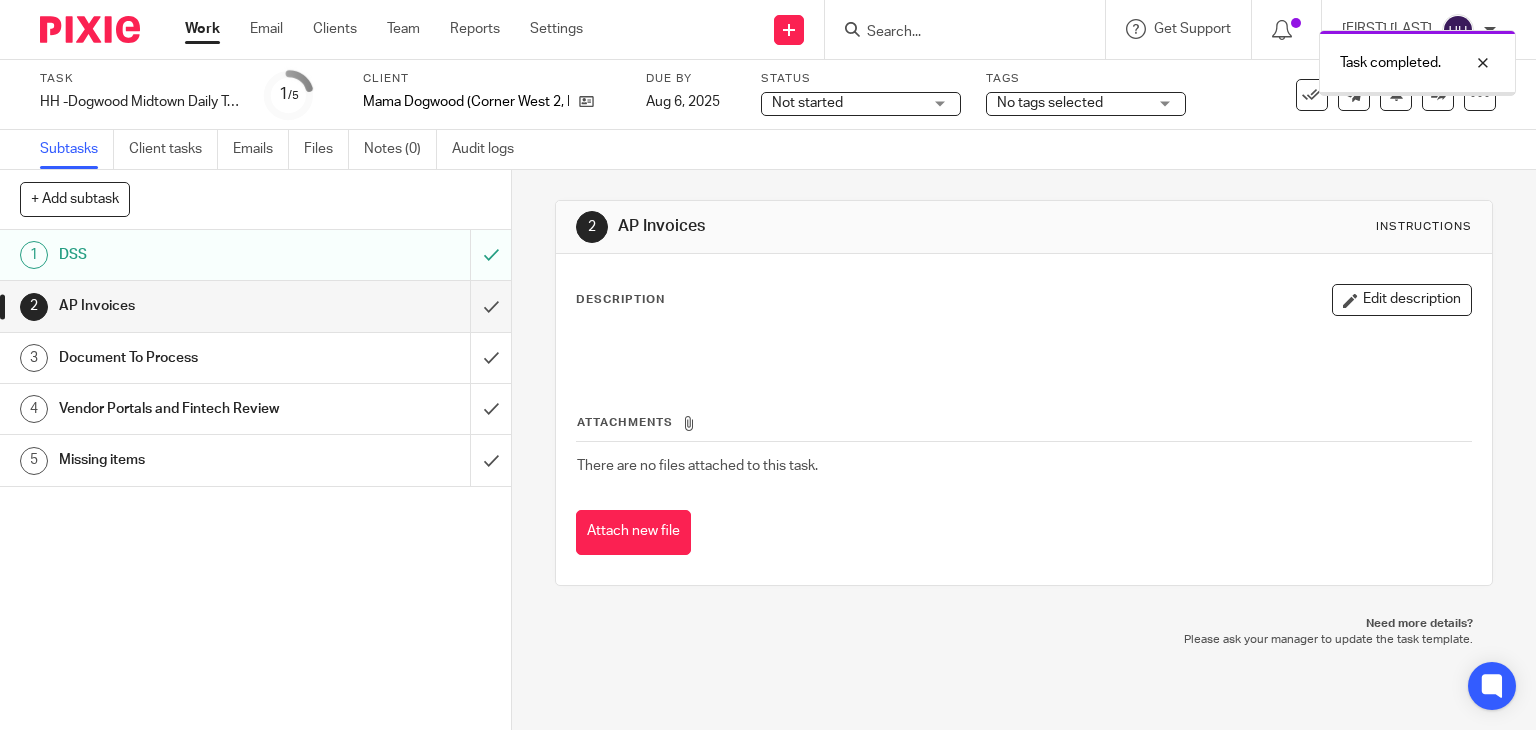 scroll, scrollTop: 0, scrollLeft: 0, axis: both 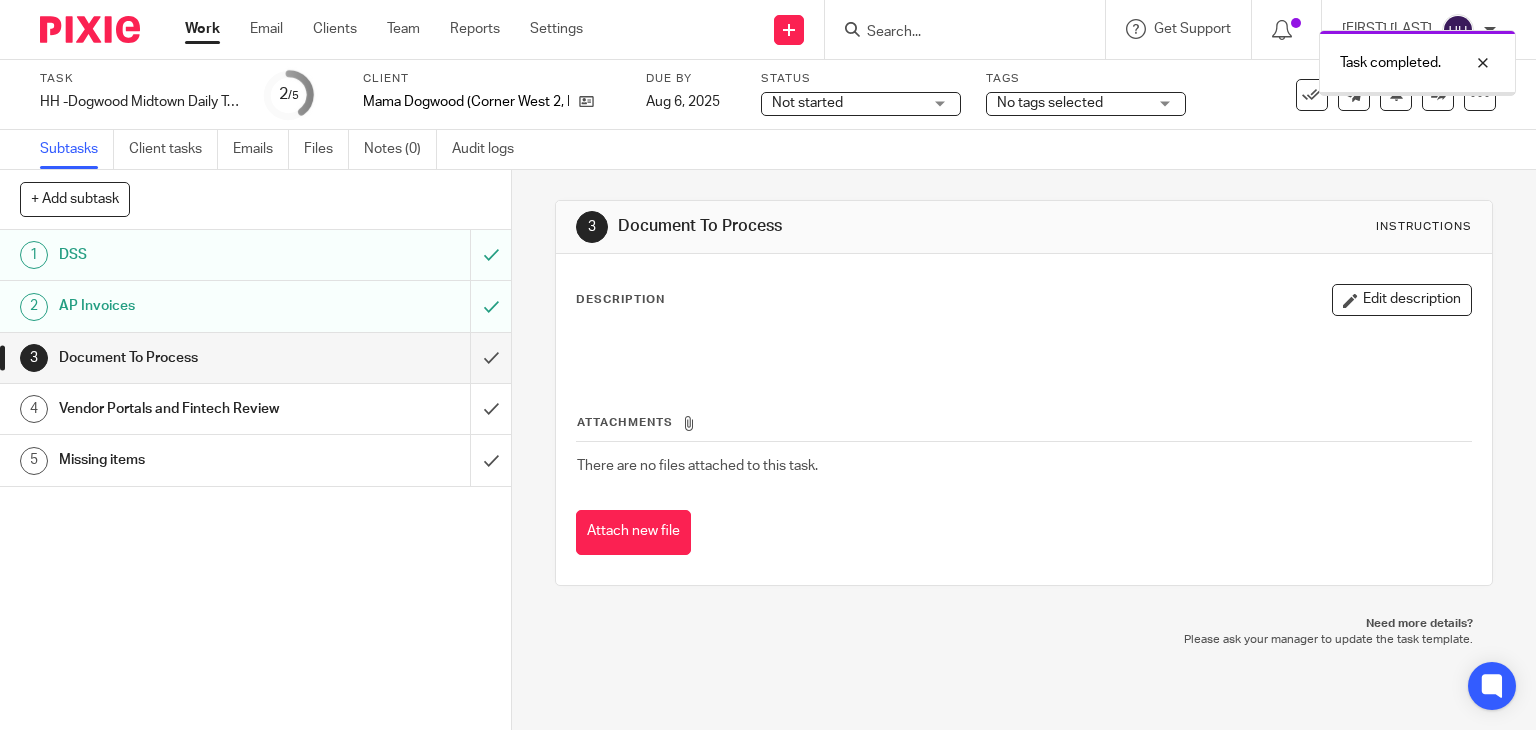 click at bounding box center (255, 358) 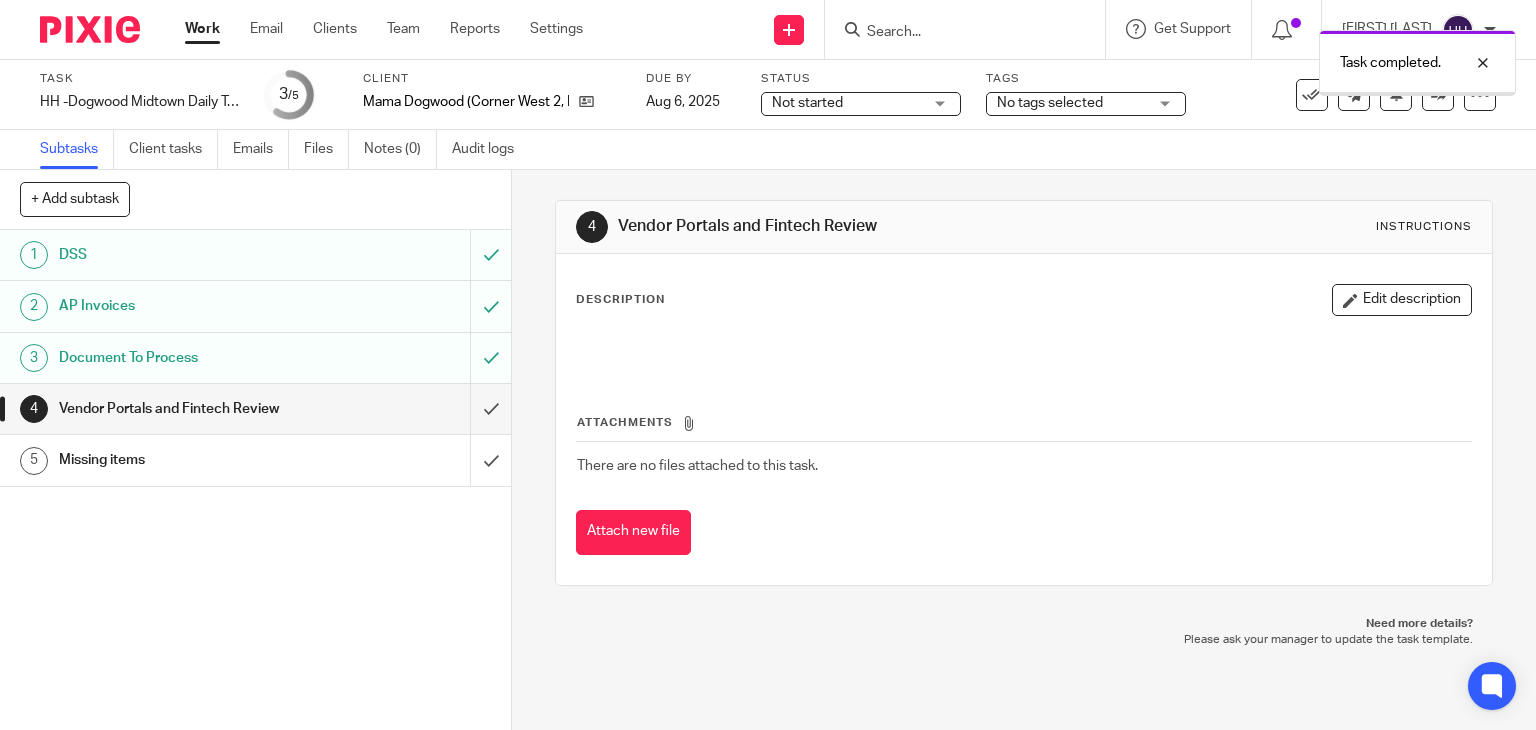 scroll, scrollTop: 0, scrollLeft: 0, axis: both 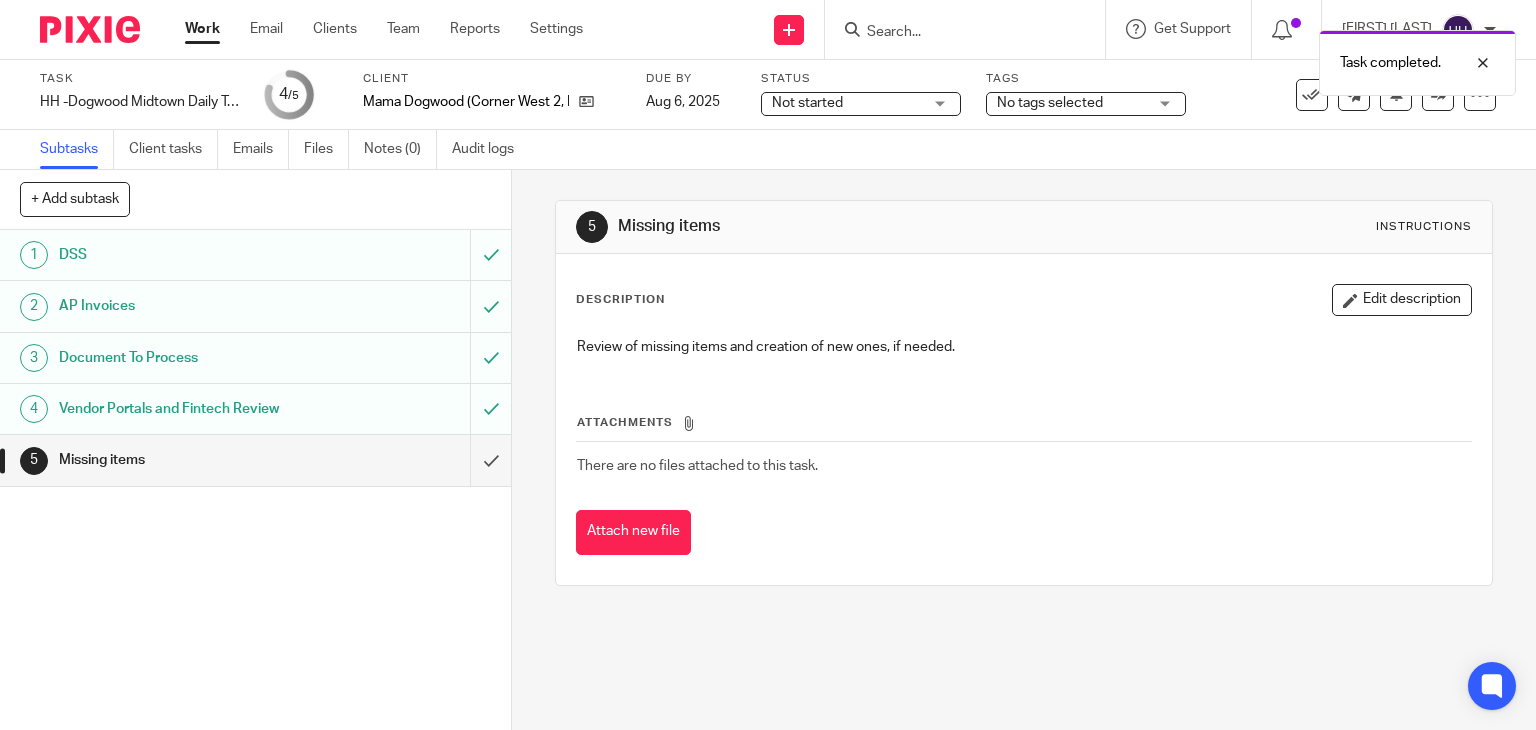 click at bounding box center [255, 460] 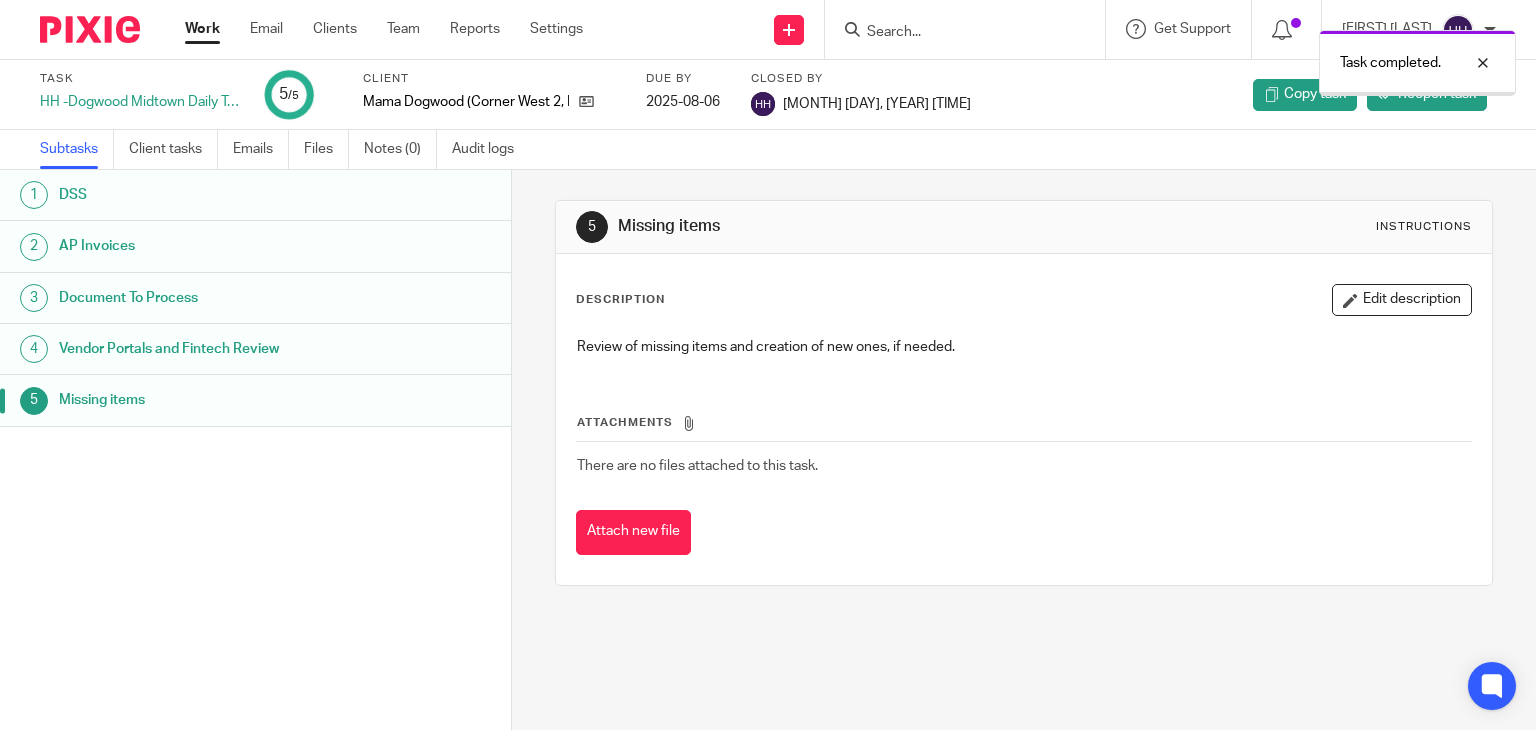 scroll, scrollTop: 0, scrollLeft: 0, axis: both 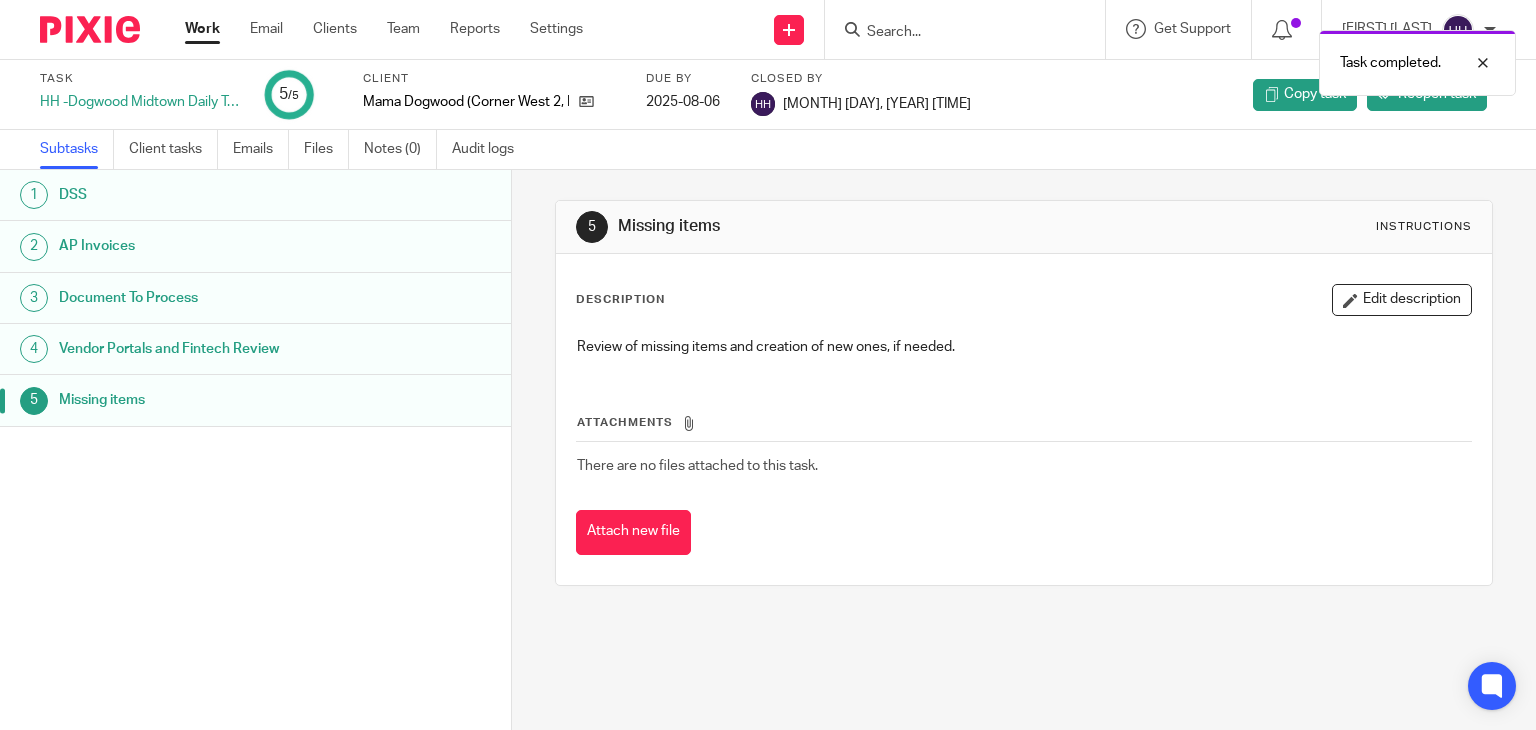 click on "Work" at bounding box center [202, 29] 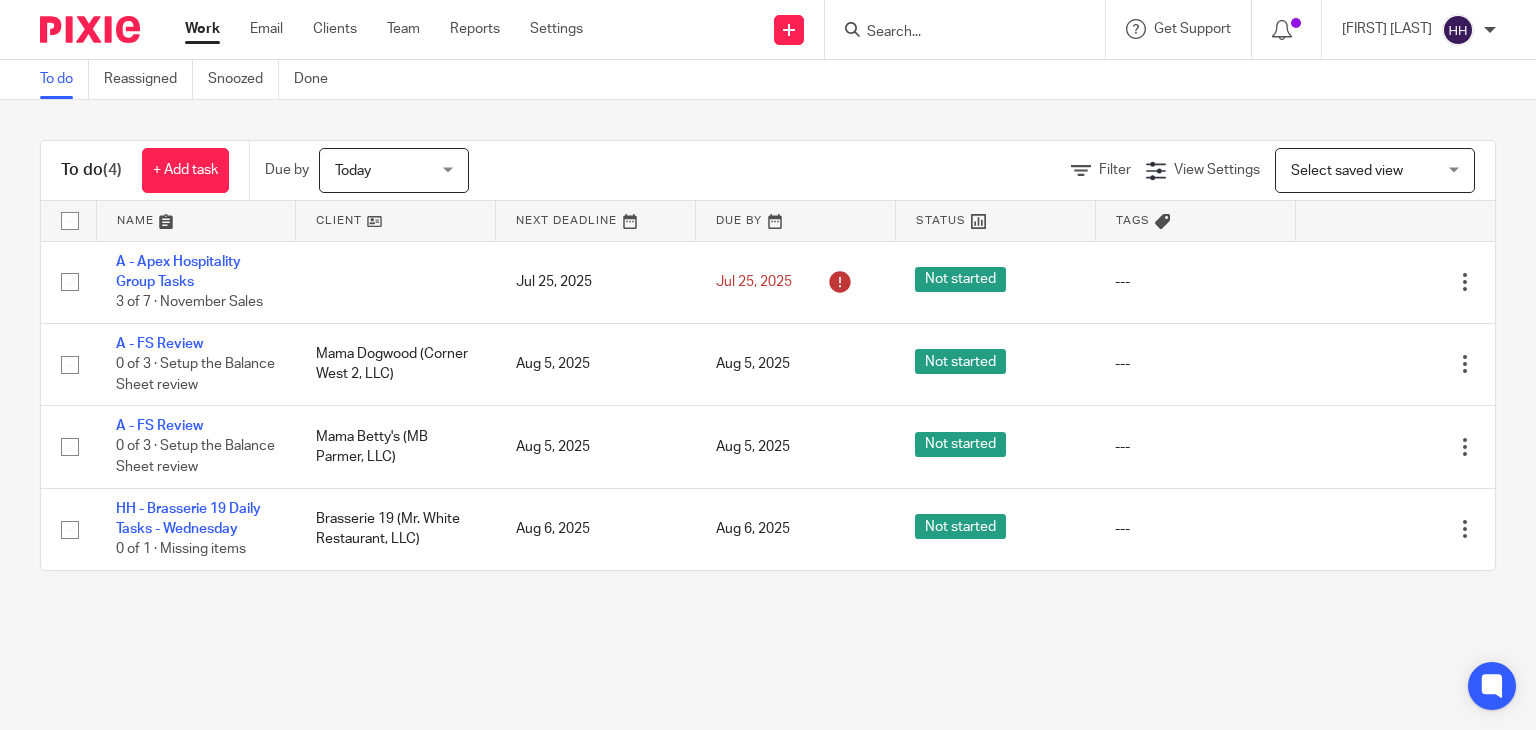 scroll, scrollTop: 0, scrollLeft: 0, axis: both 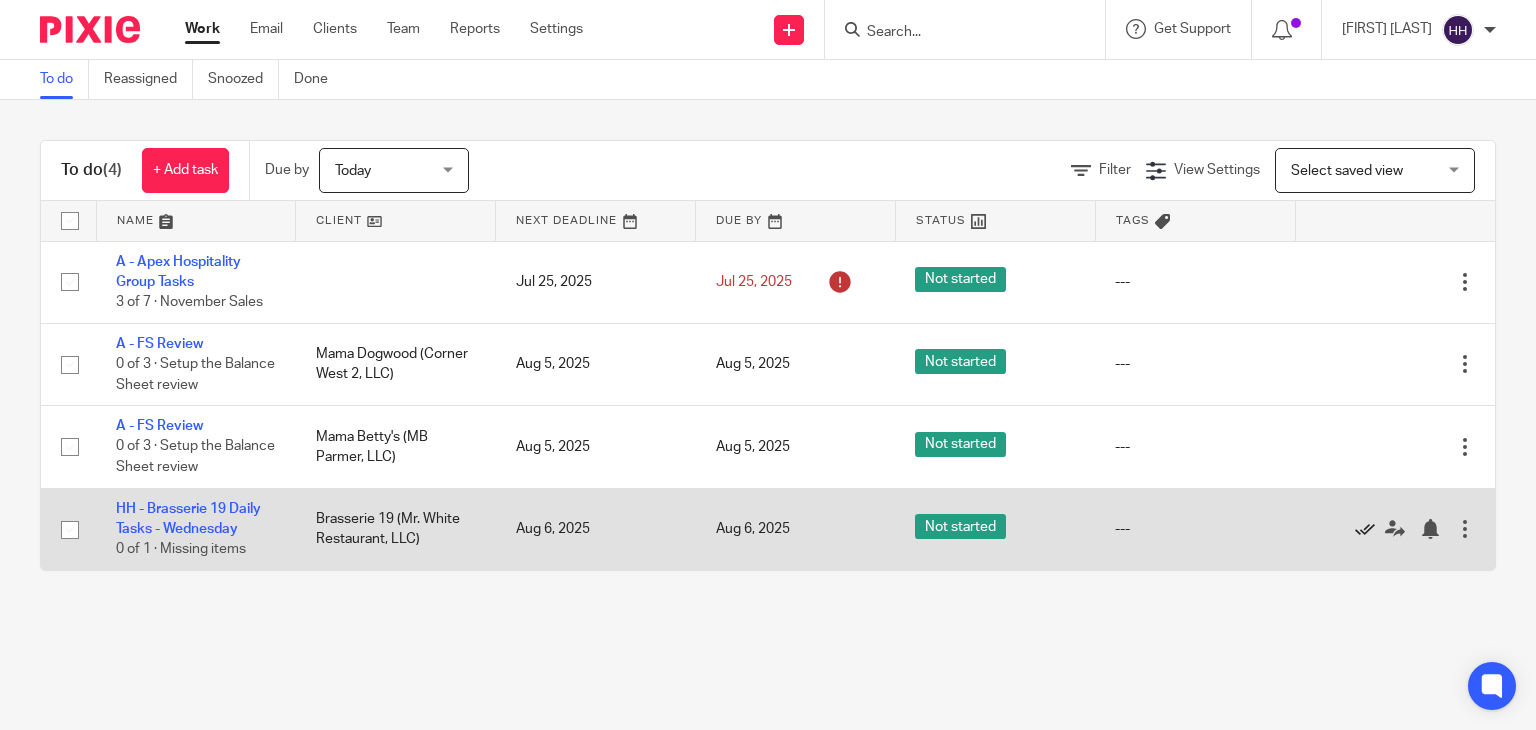 click at bounding box center [1365, 529] 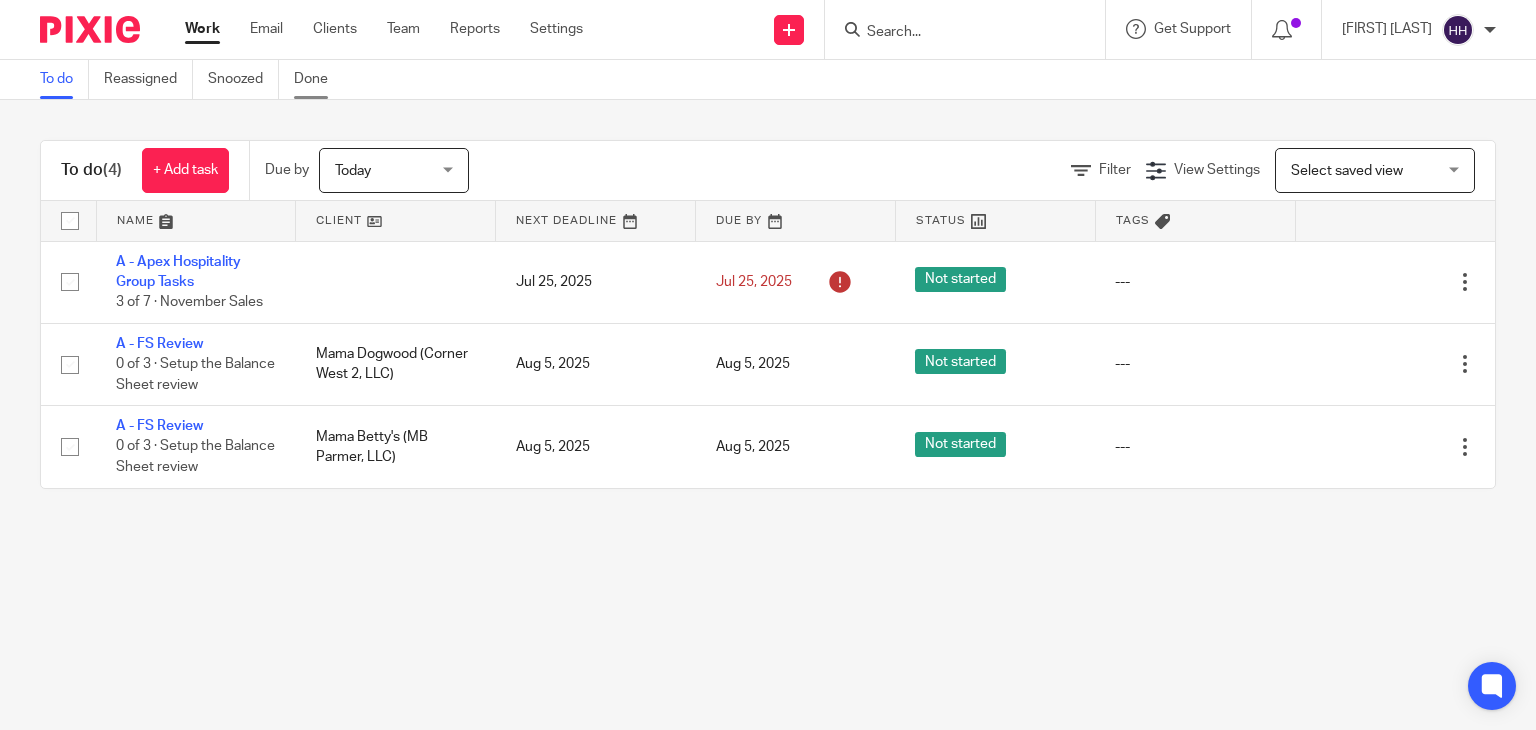 click on "Done" at bounding box center (318, 79) 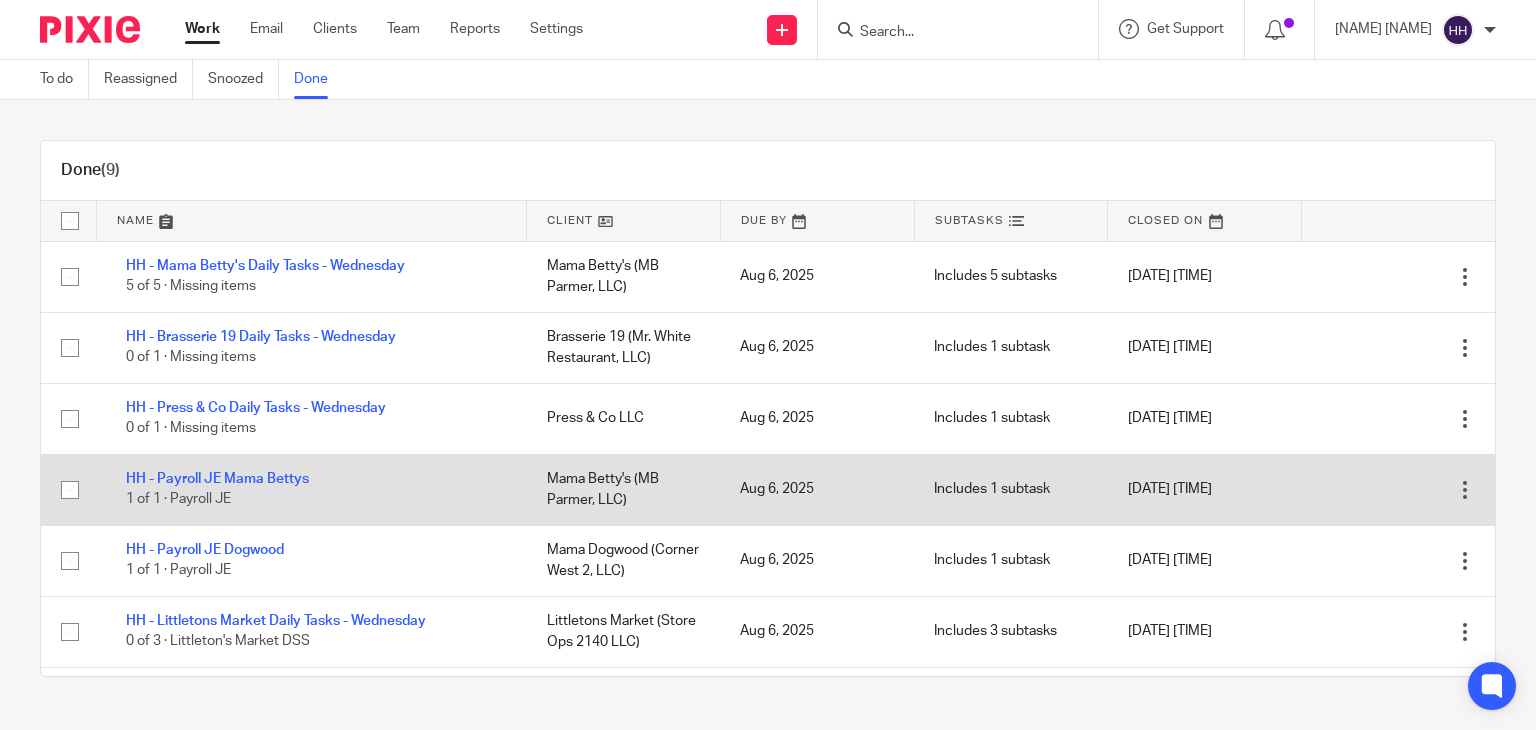 scroll, scrollTop: 0, scrollLeft: 0, axis: both 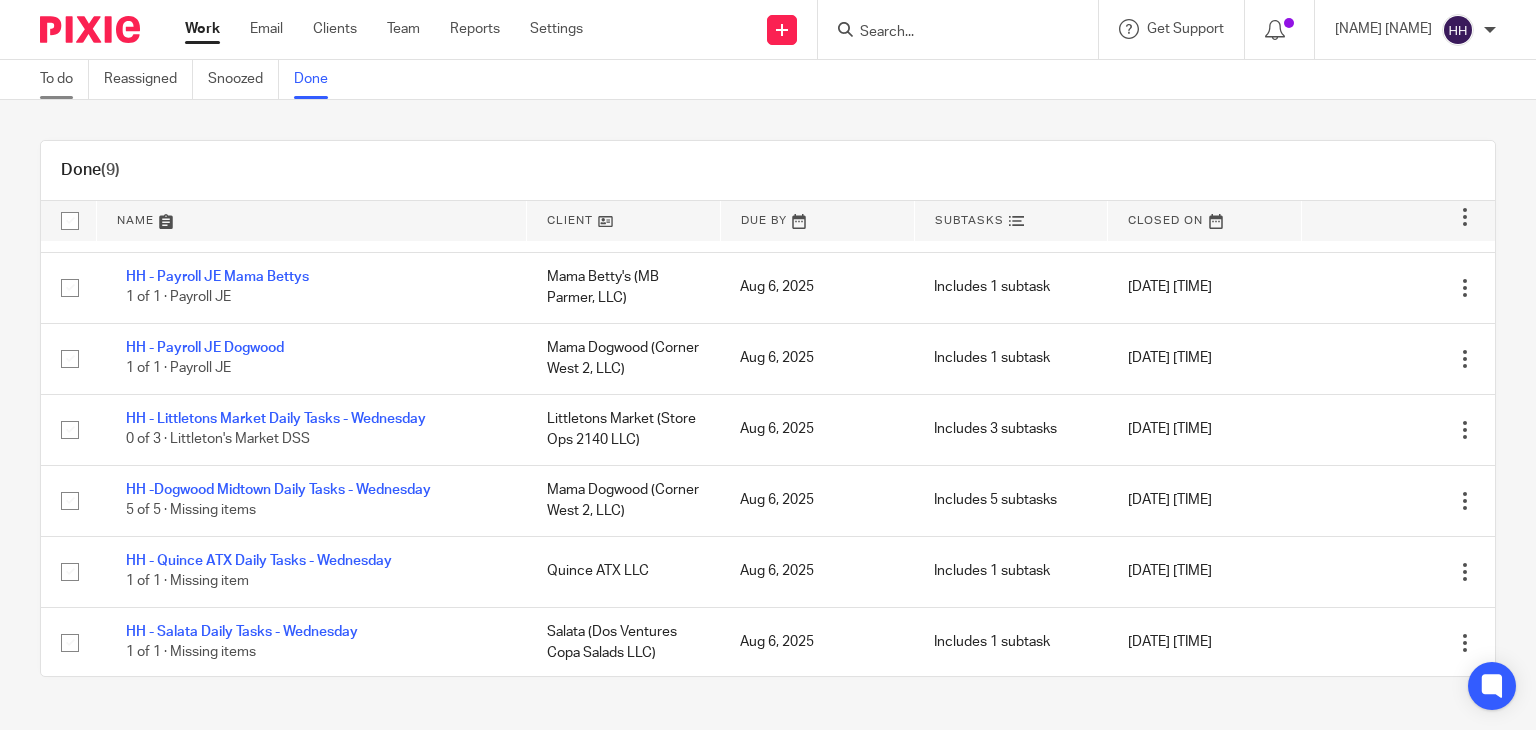 click on "To do" at bounding box center (64, 79) 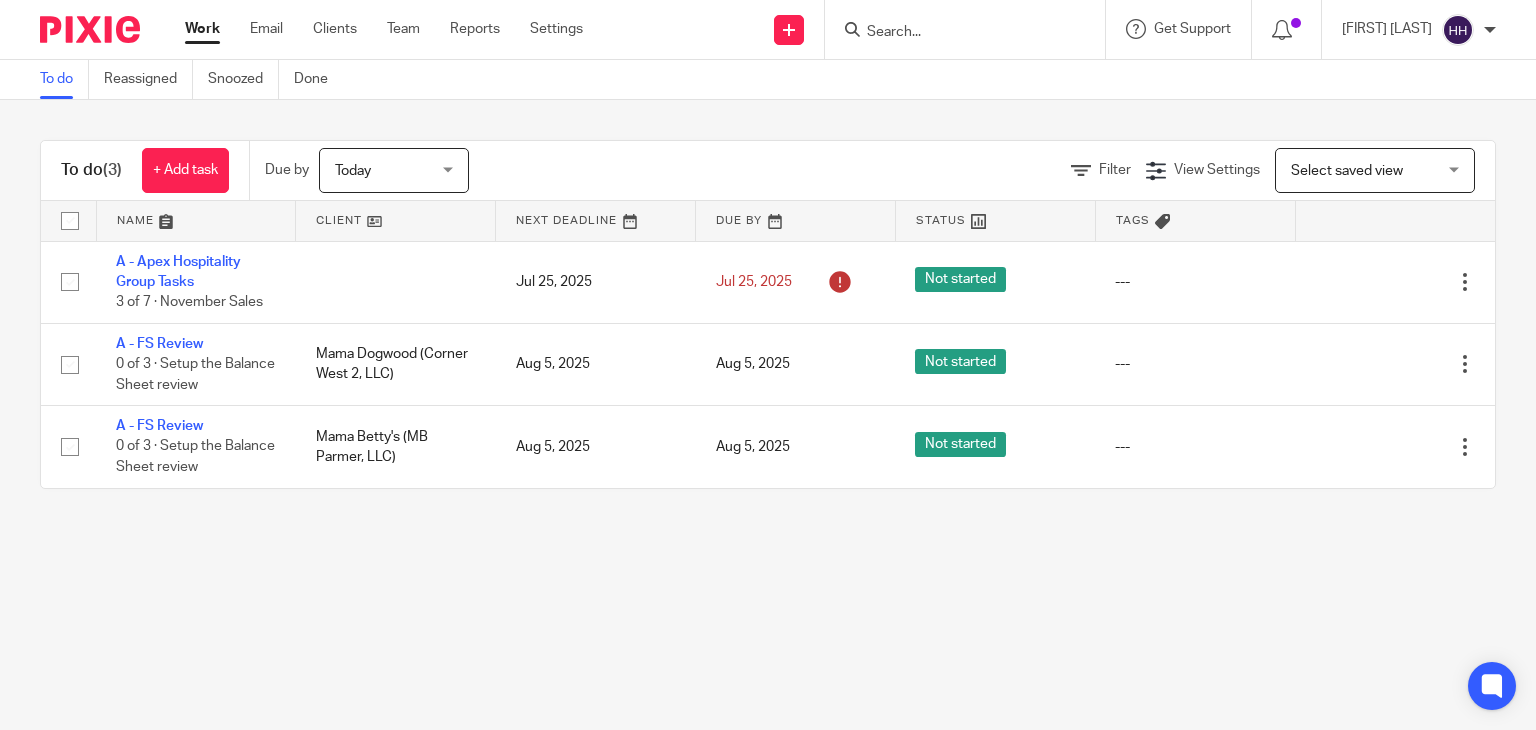 scroll, scrollTop: 0, scrollLeft: 0, axis: both 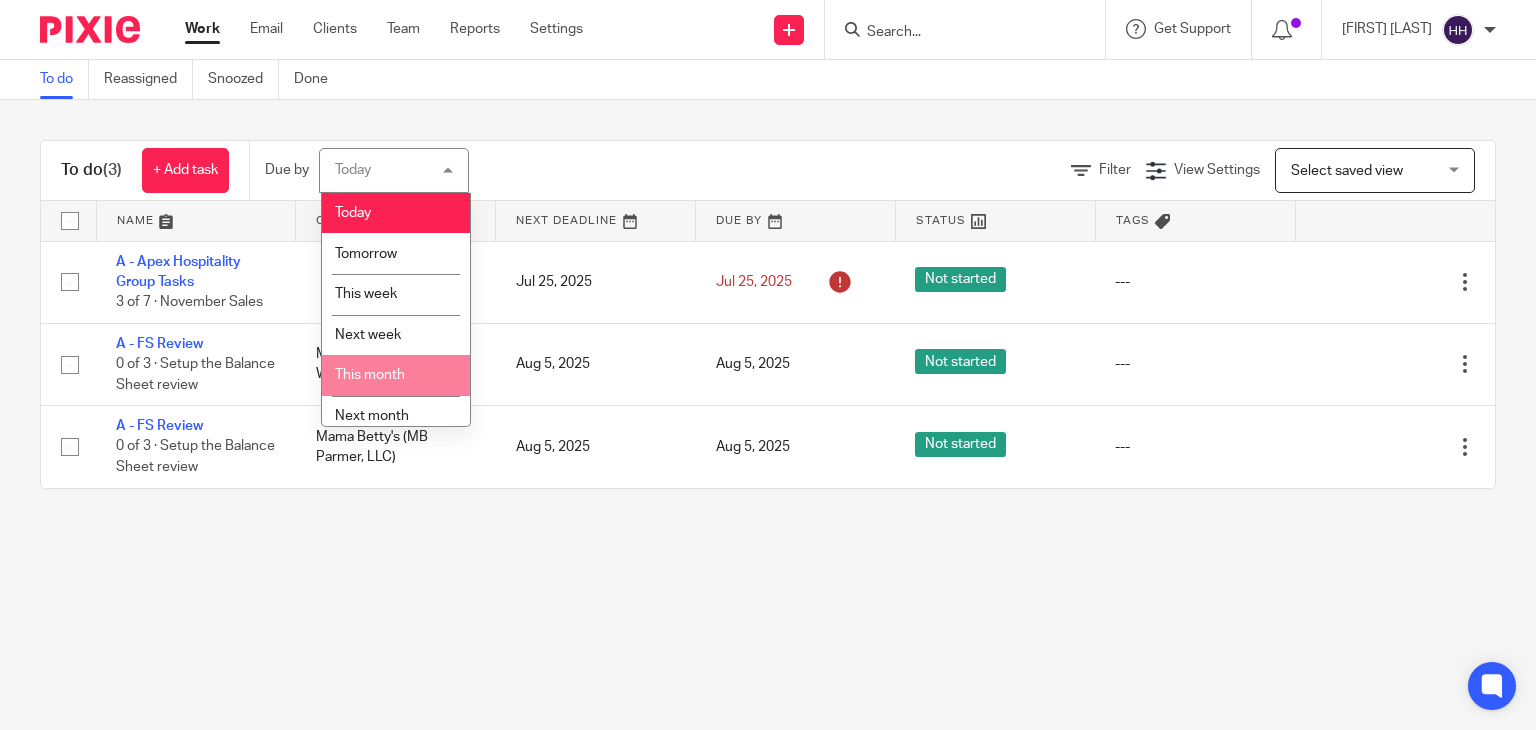 click on "This month" at bounding box center [370, 375] 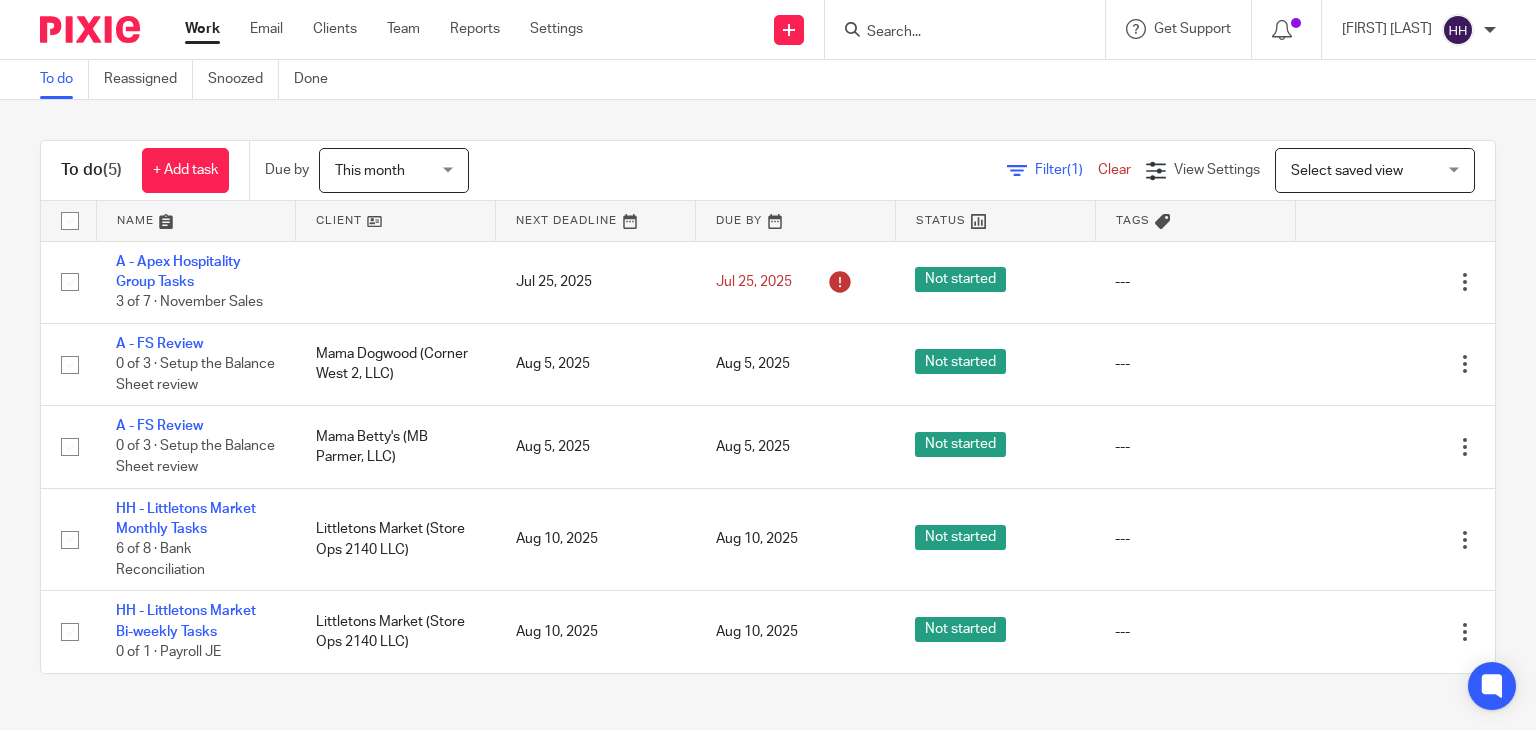 scroll, scrollTop: 0, scrollLeft: 0, axis: both 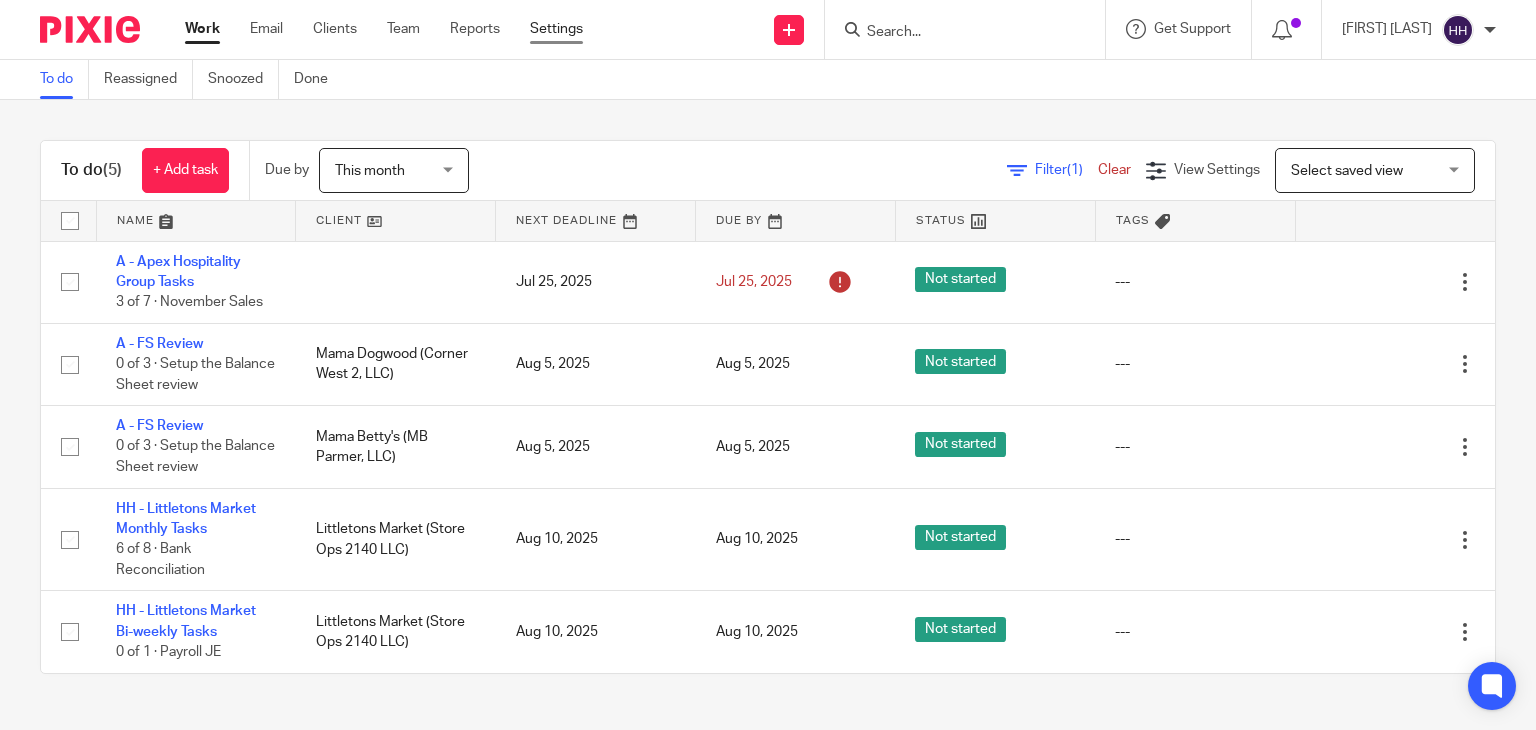 click on "Settings" at bounding box center [556, 29] 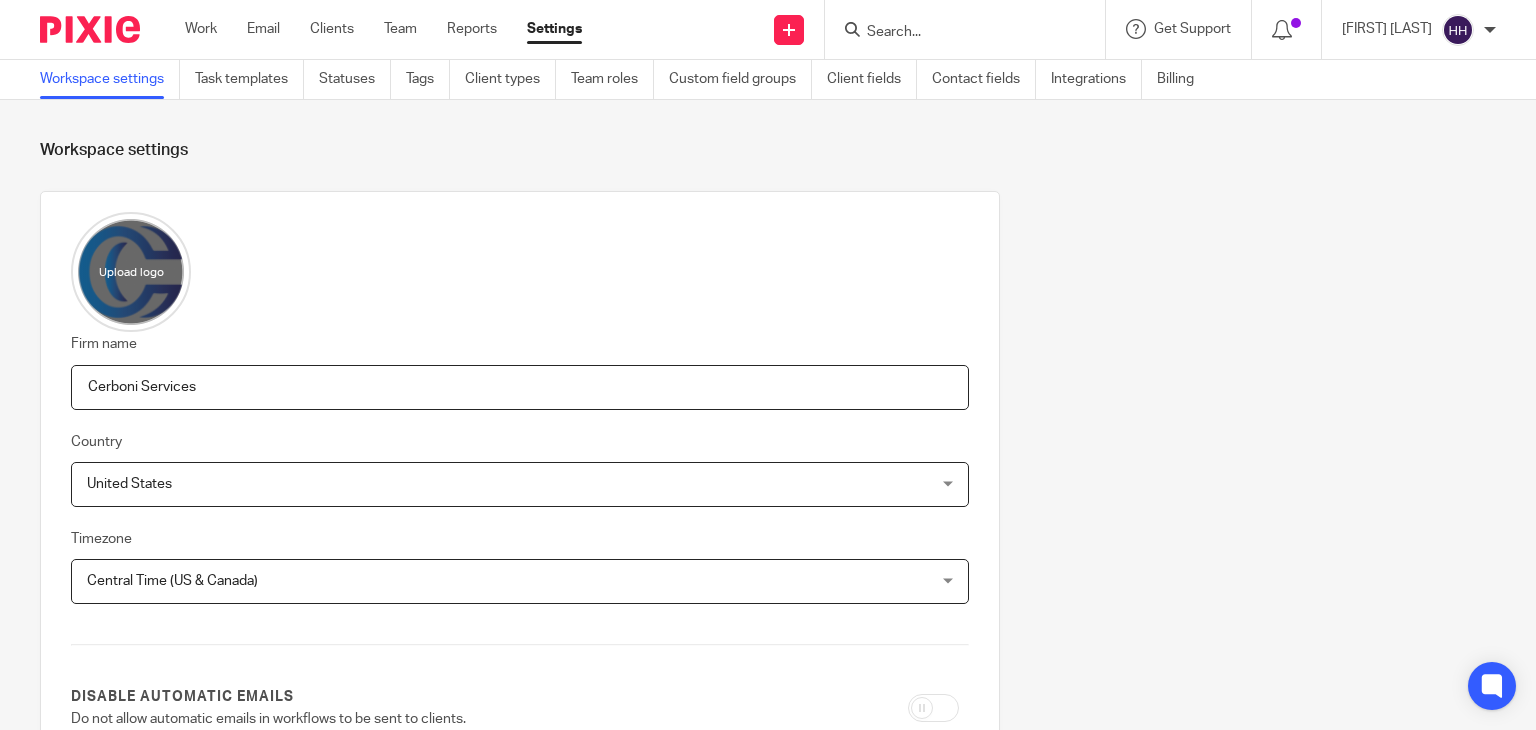scroll, scrollTop: 0, scrollLeft: 0, axis: both 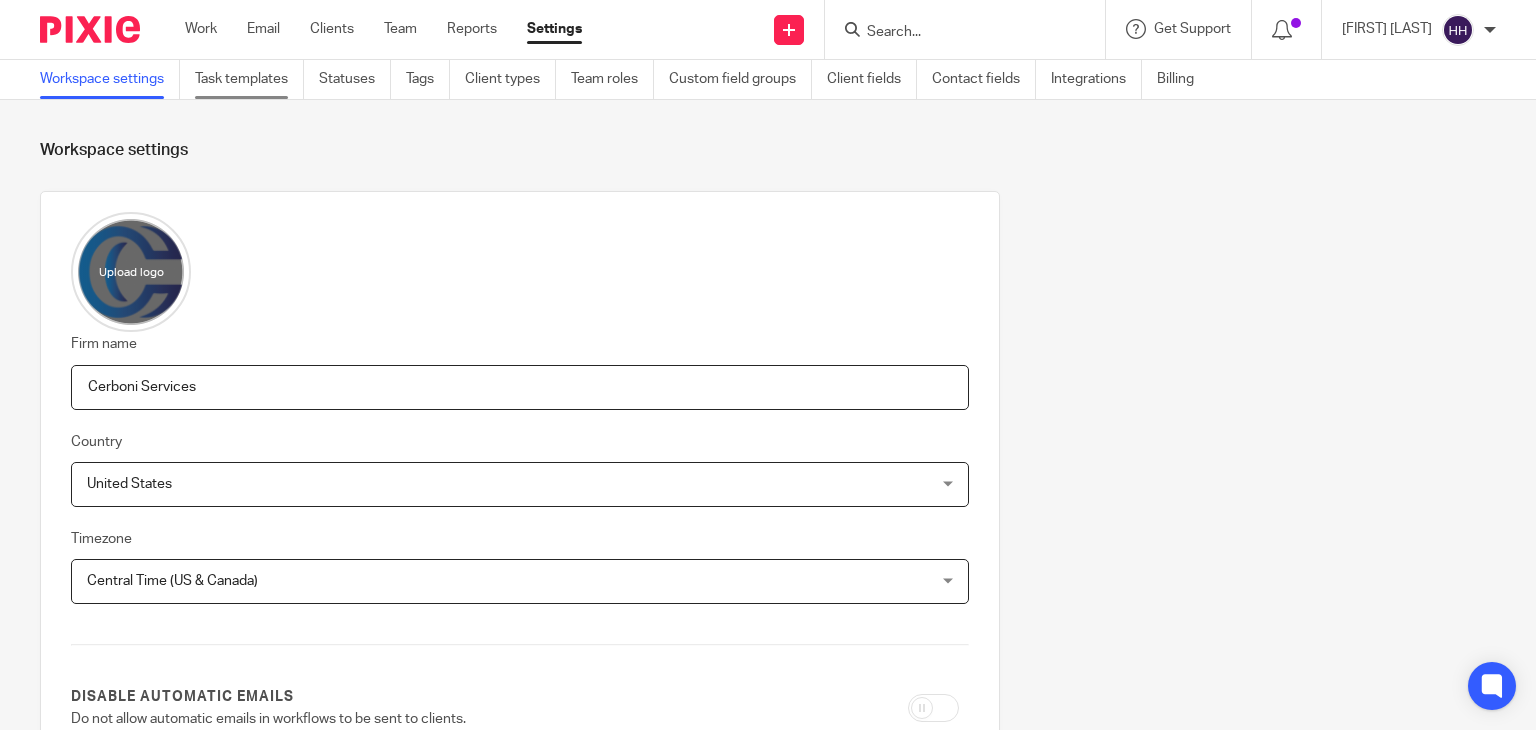 click on "Task templates" at bounding box center (249, 79) 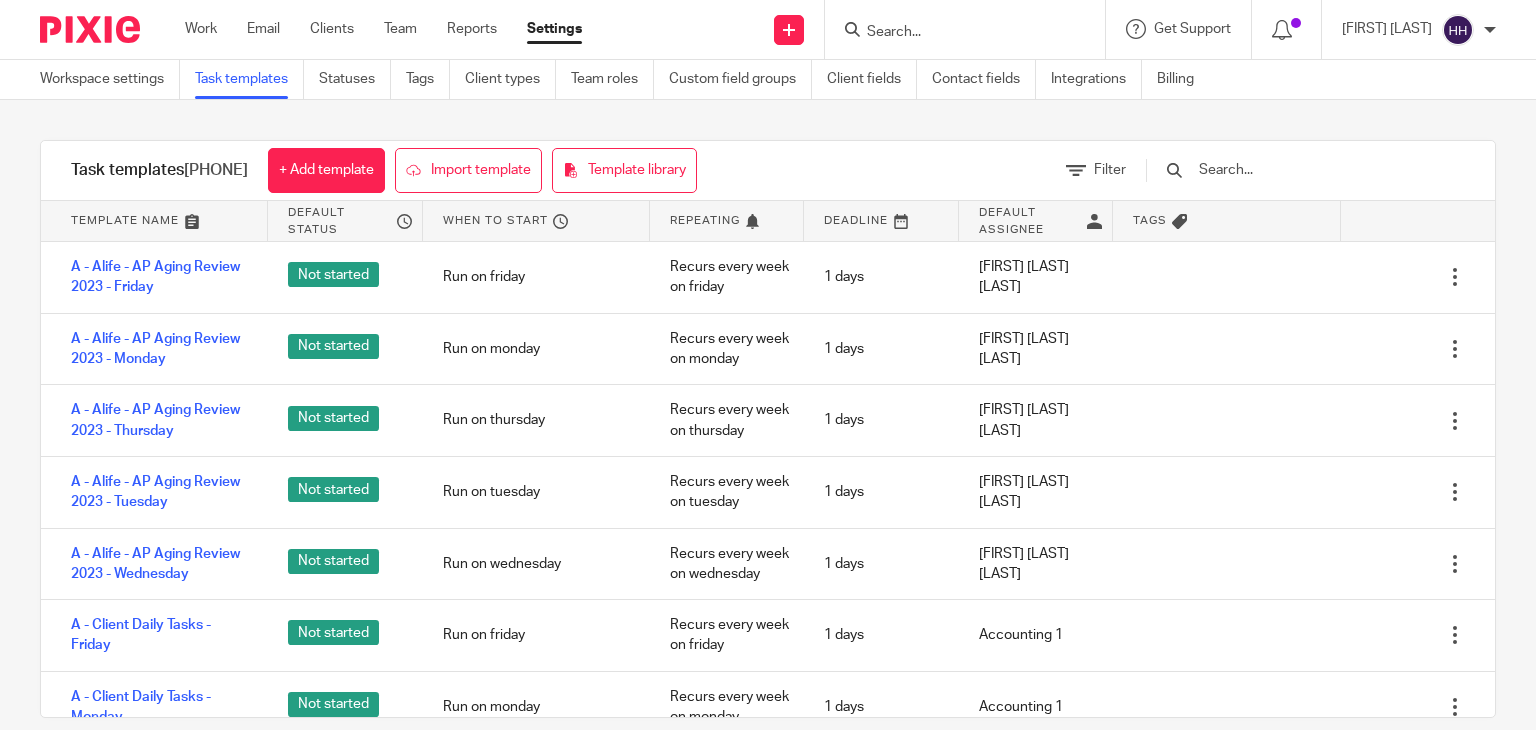 scroll, scrollTop: 0, scrollLeft: 0, axis: both 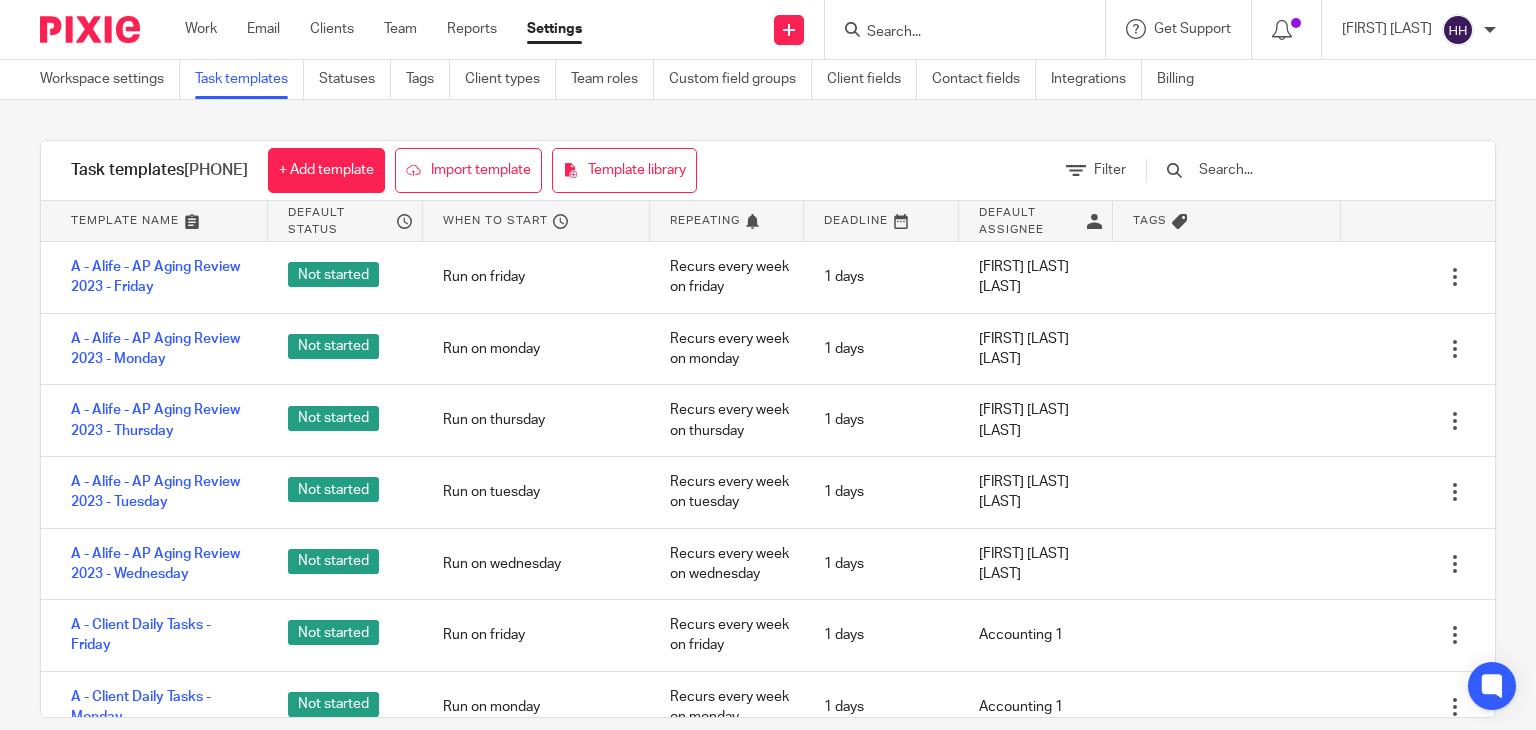 click at bounding box center (1313, 170) 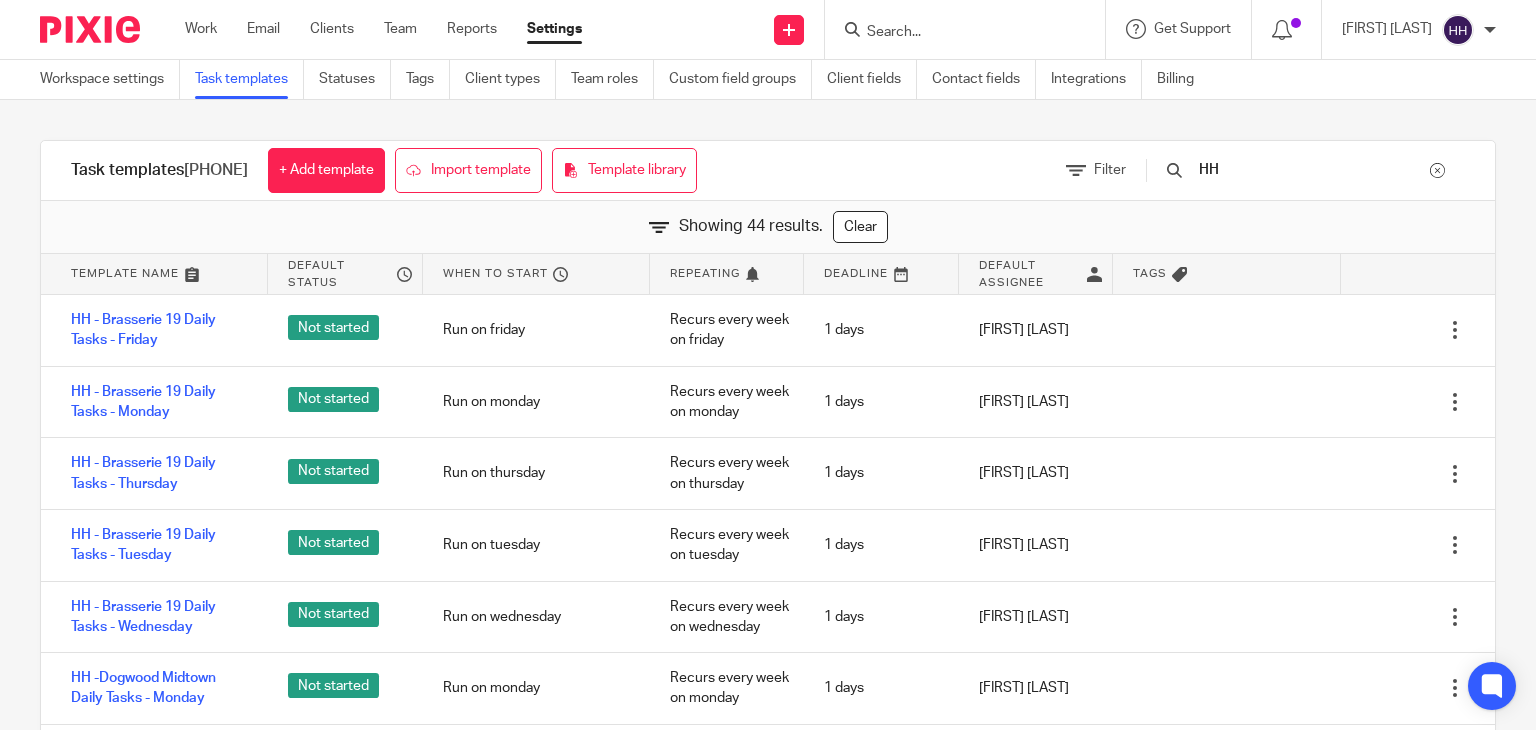 type on "H" 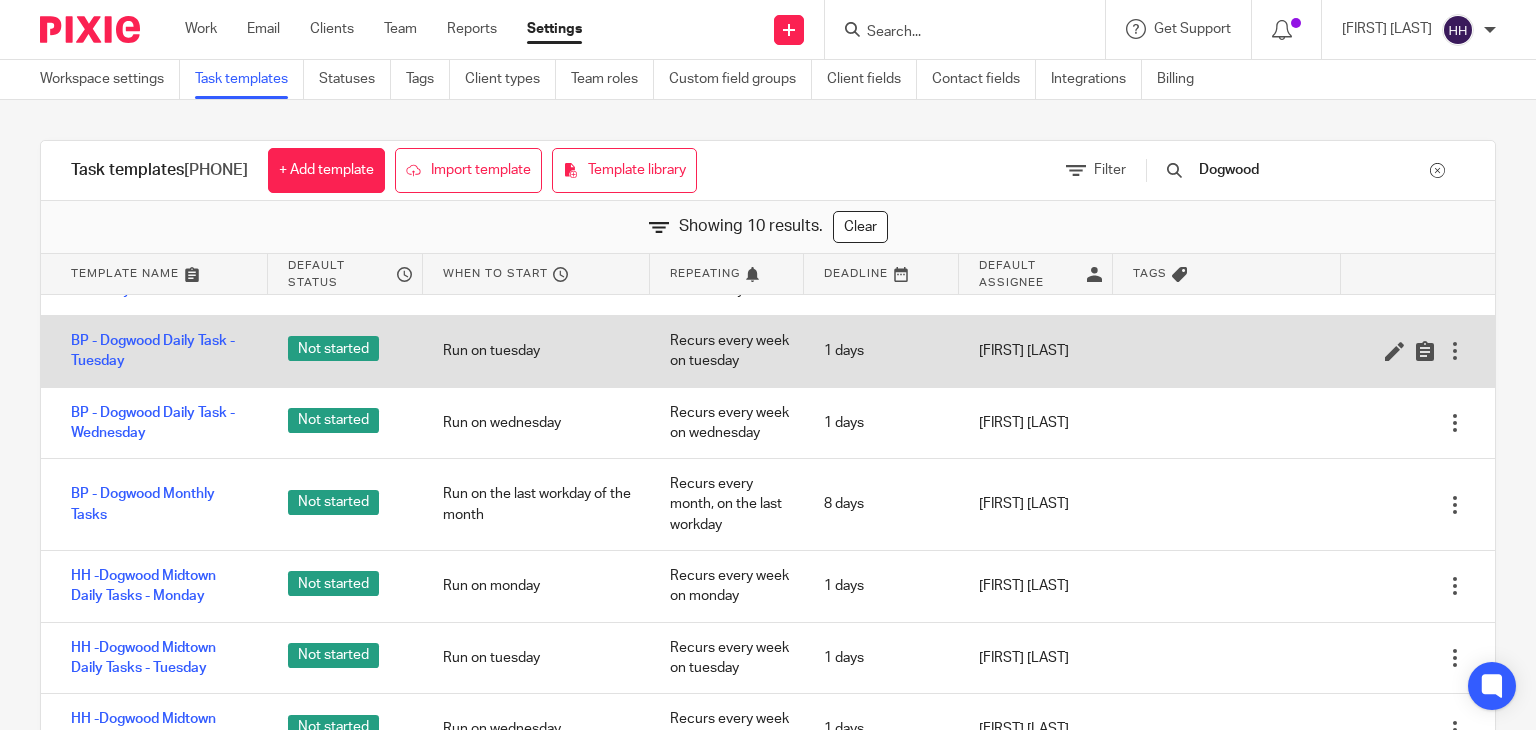scroll, scrollTop: 200, scrollLeft: 0, axis: vertical 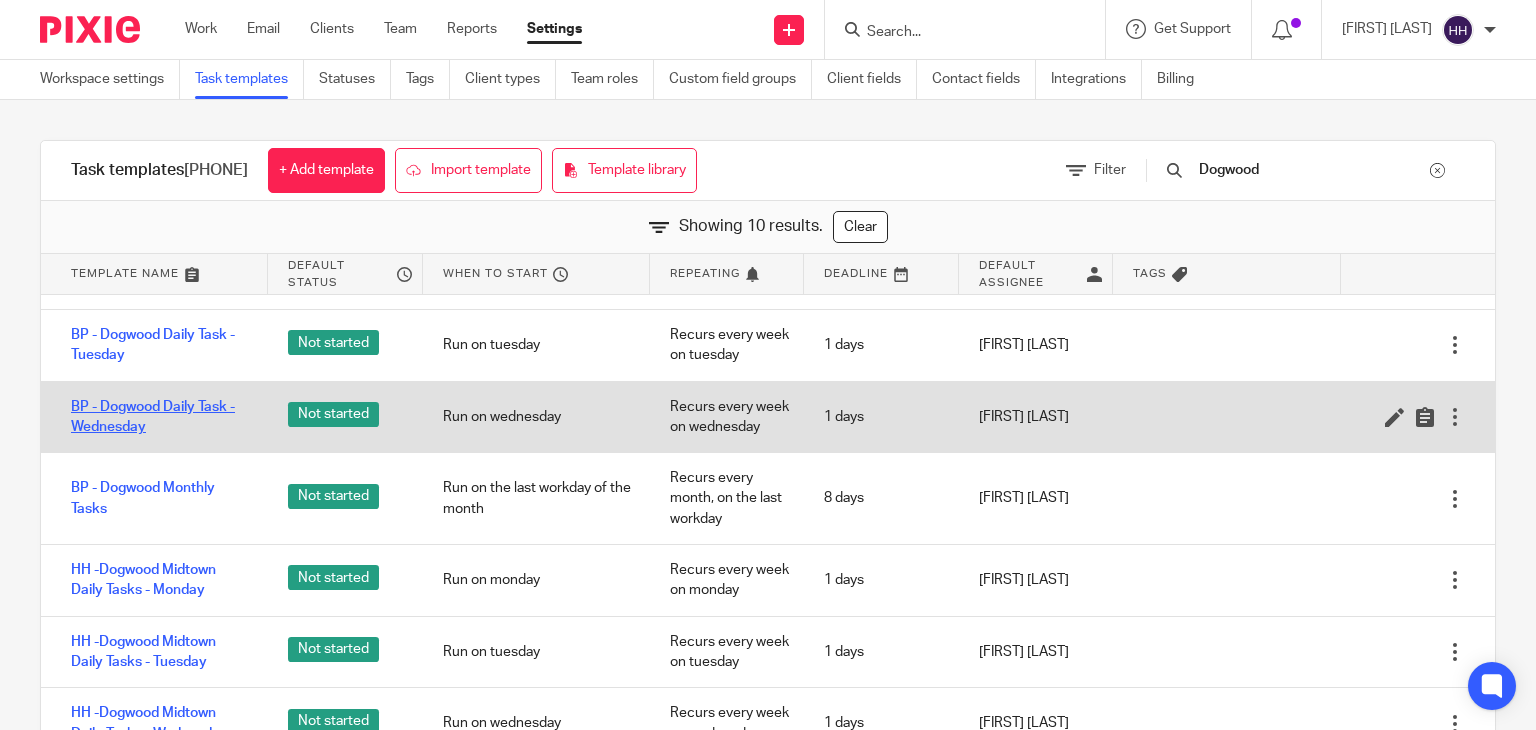 type on "Dogwood" 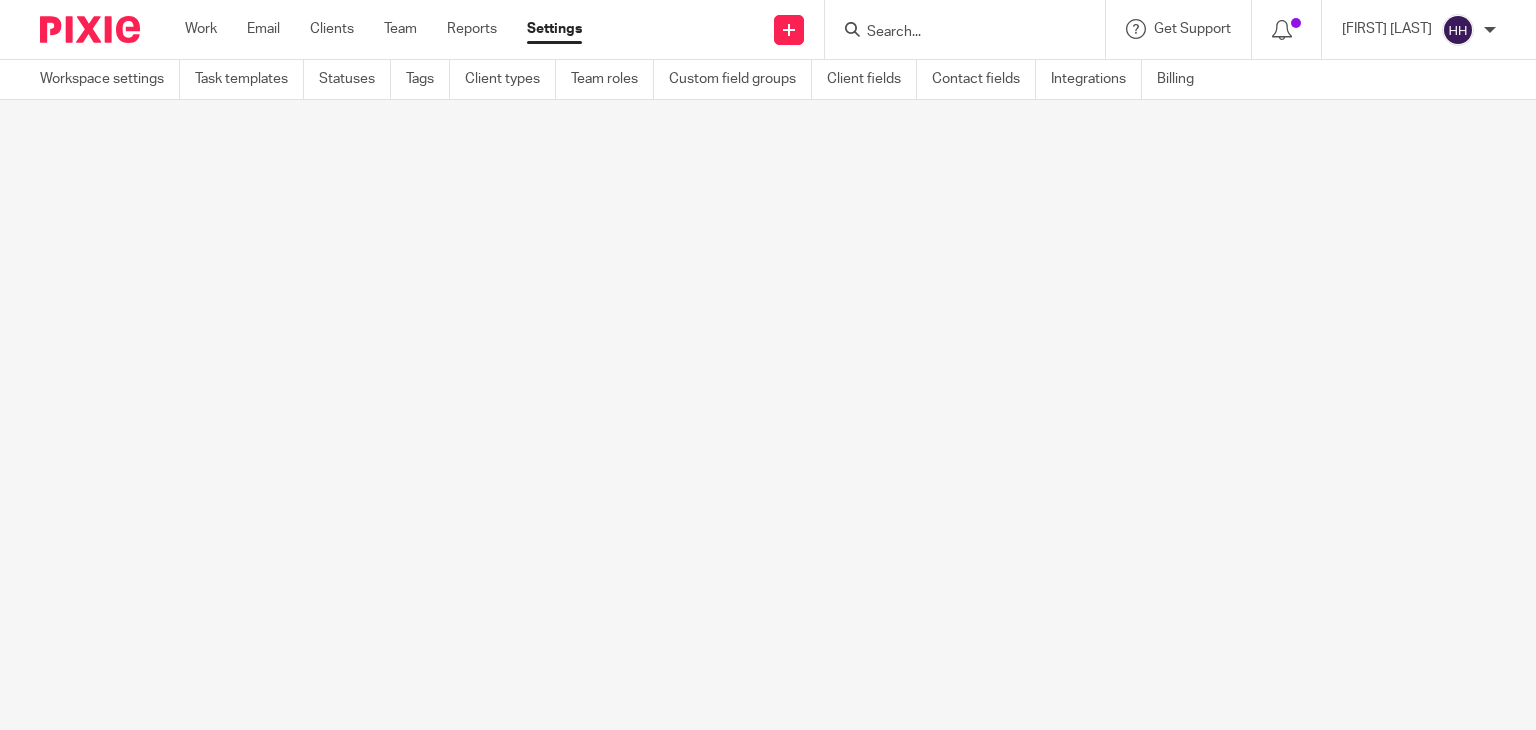 scroll, scrollTop: 0, scrollLeft: 0, axis: both 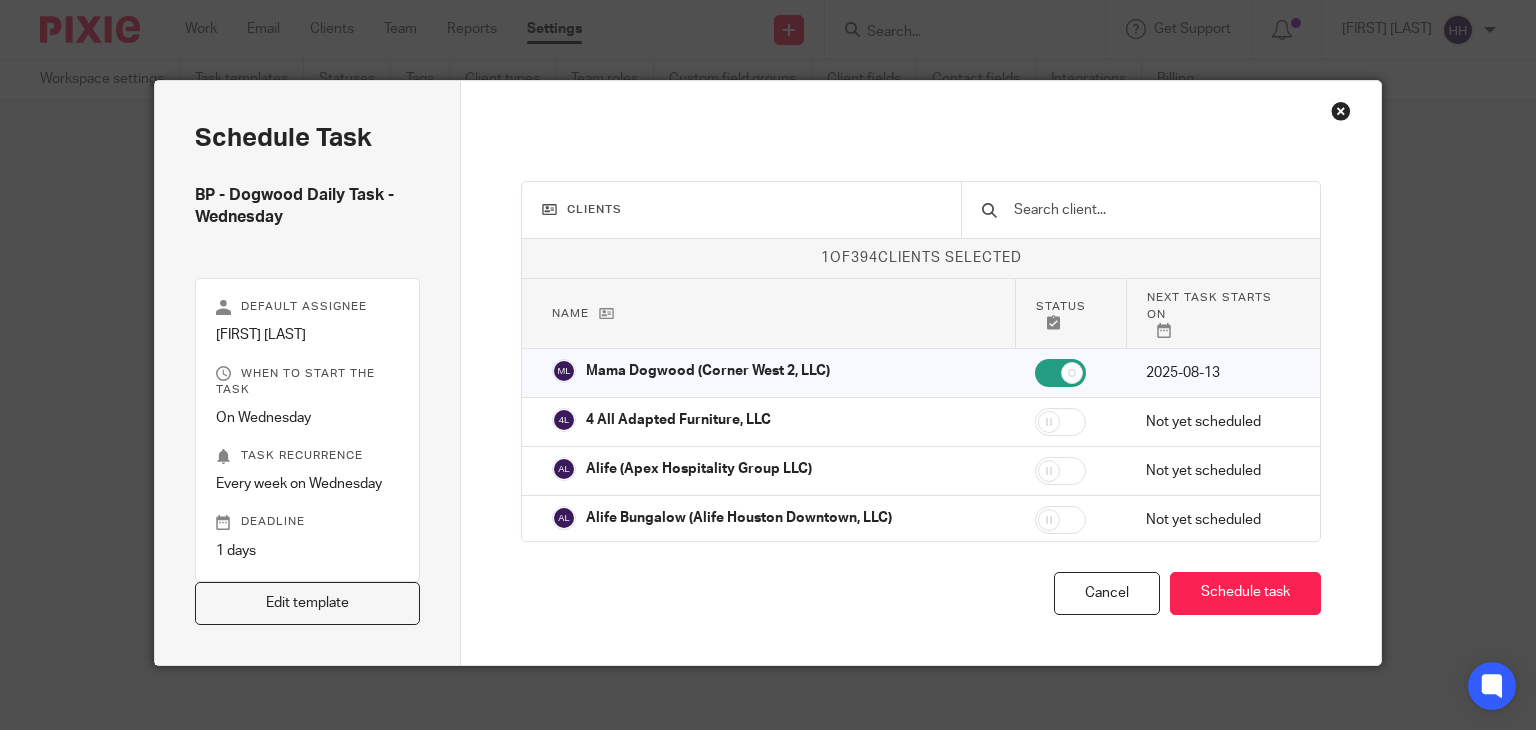 click at bounding box center (1341, 111) 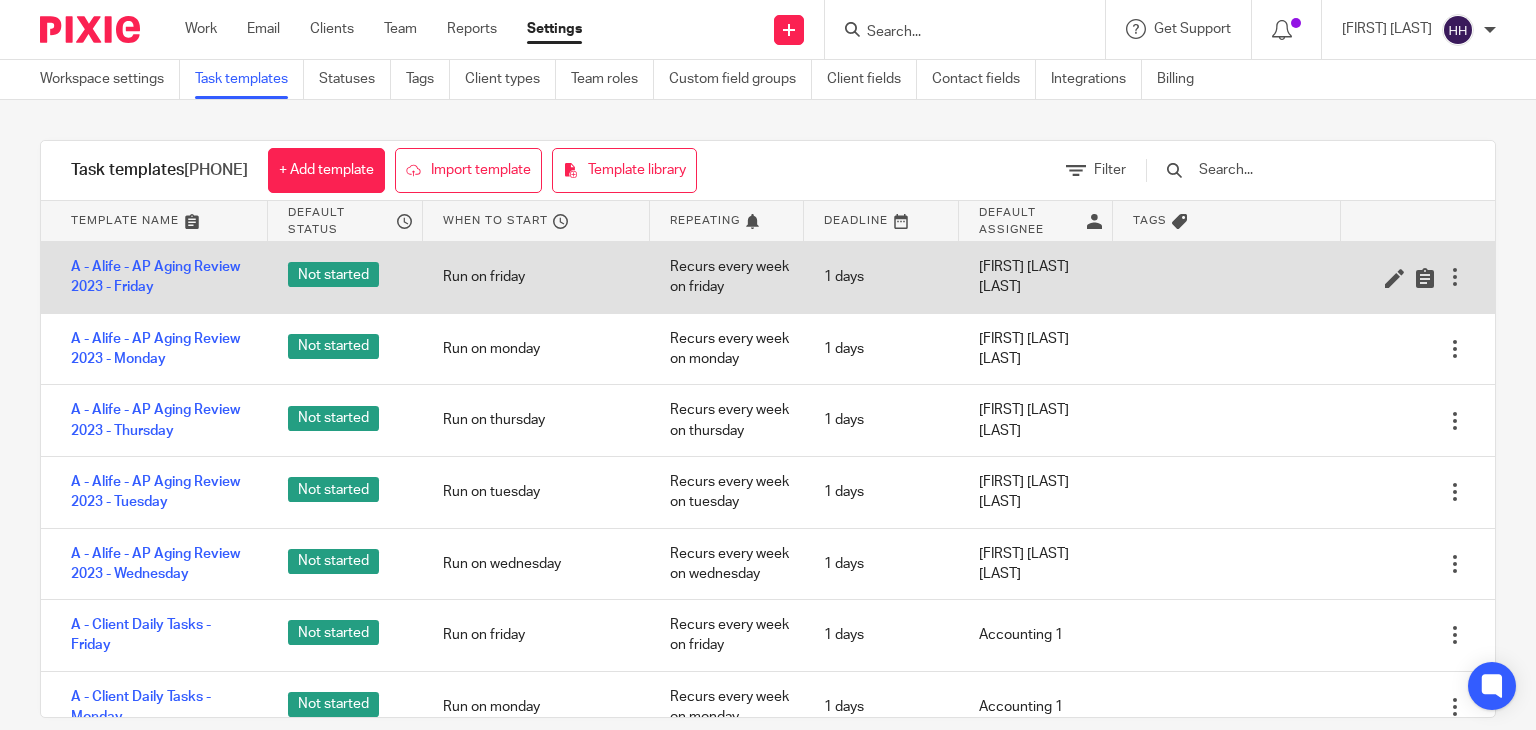 scroll, scrollTop: 0, scrollLeft: 0, axis: both 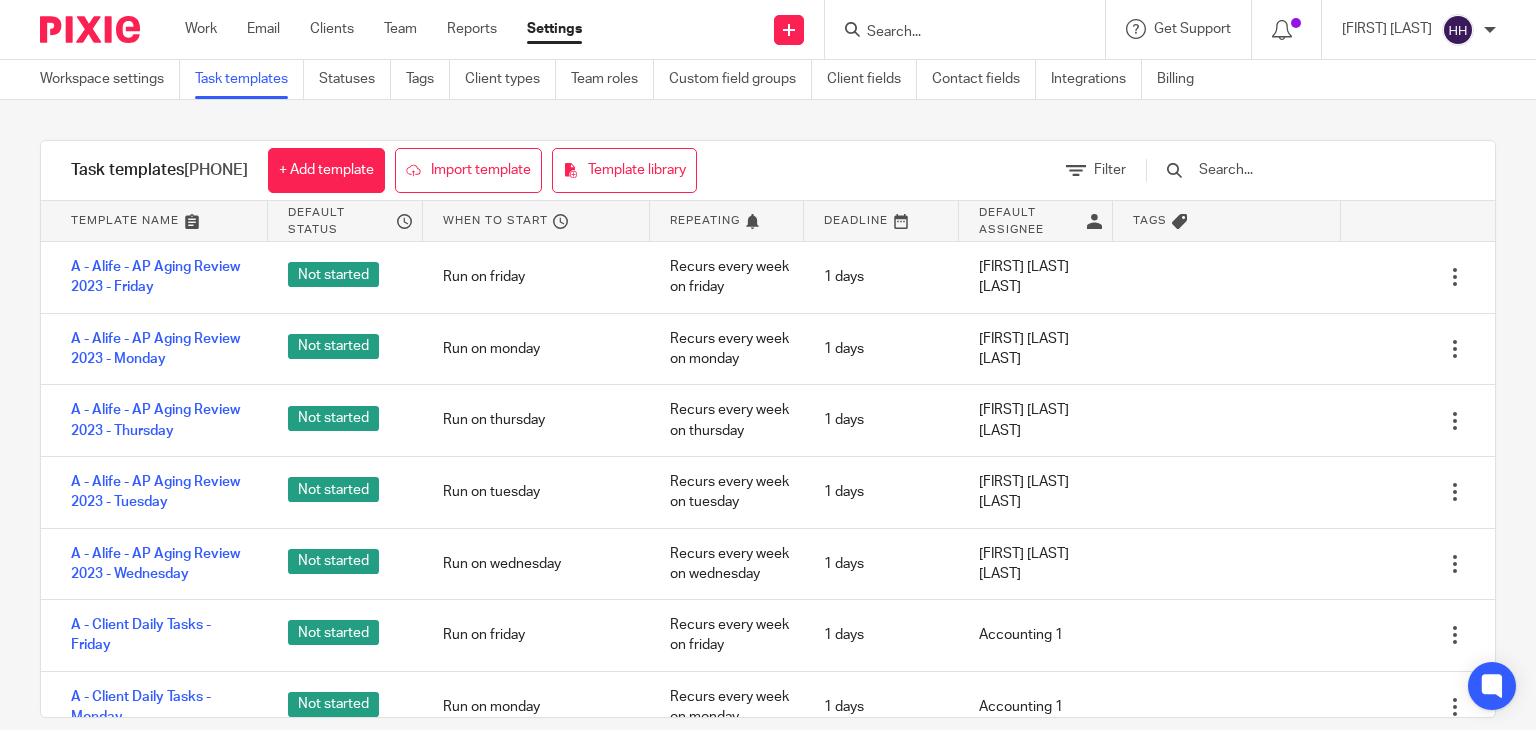click at bounding box center (1313, 170) 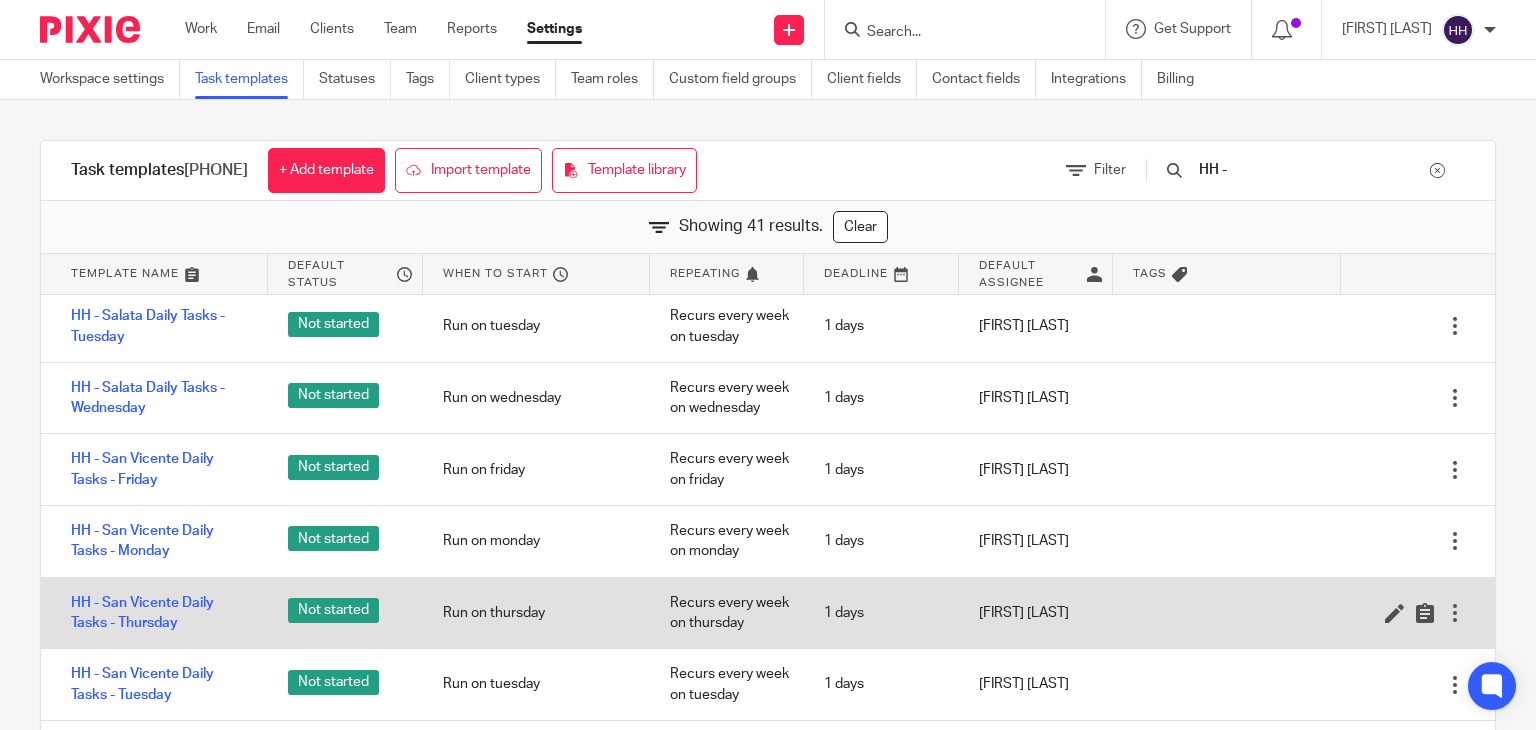 scroll, scrollTop: 2515, scrollLeft: 0, axis: vertical 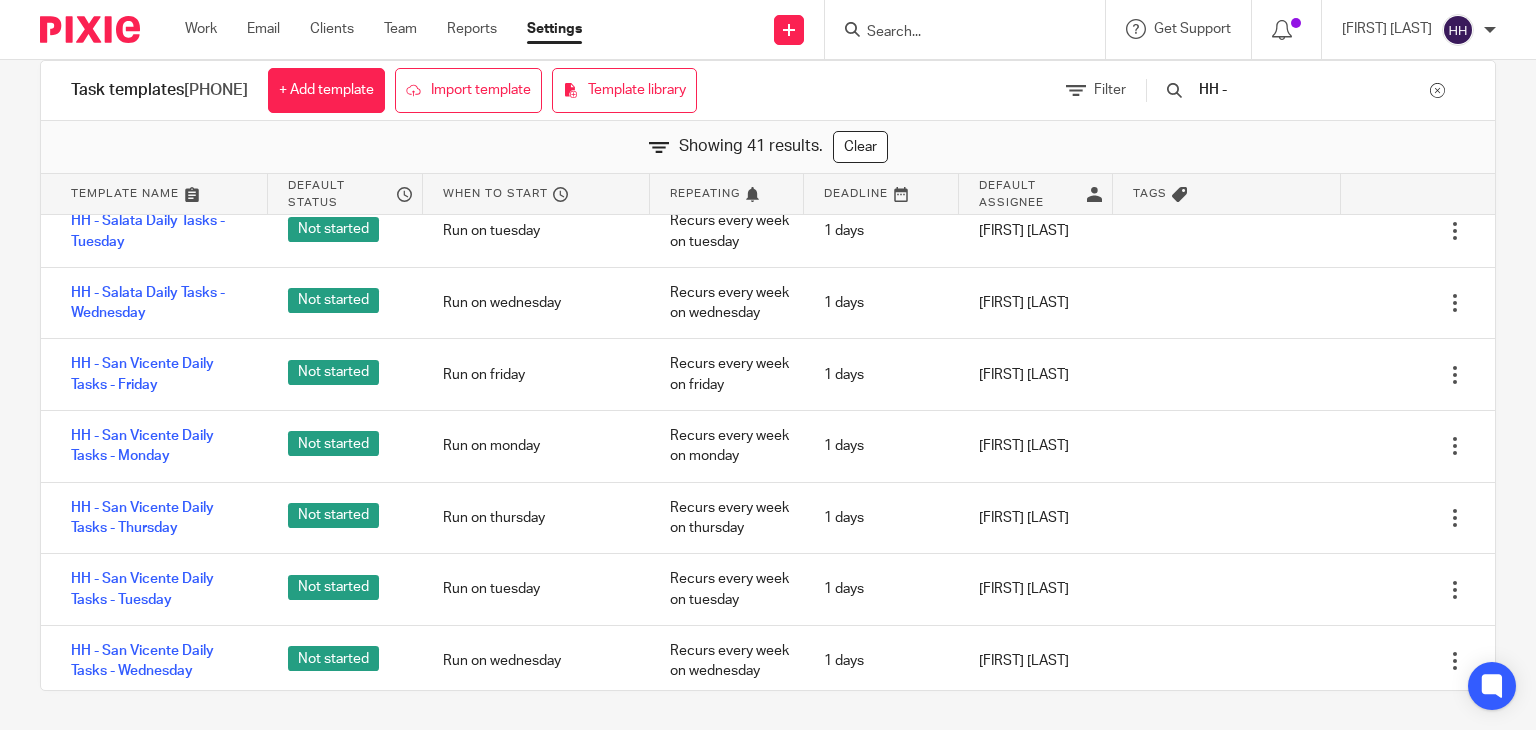 drag, startPoint x: 1305, startPoint y: 97, endPoint x: 1083, endPoint y: 106, distance: 222.18236 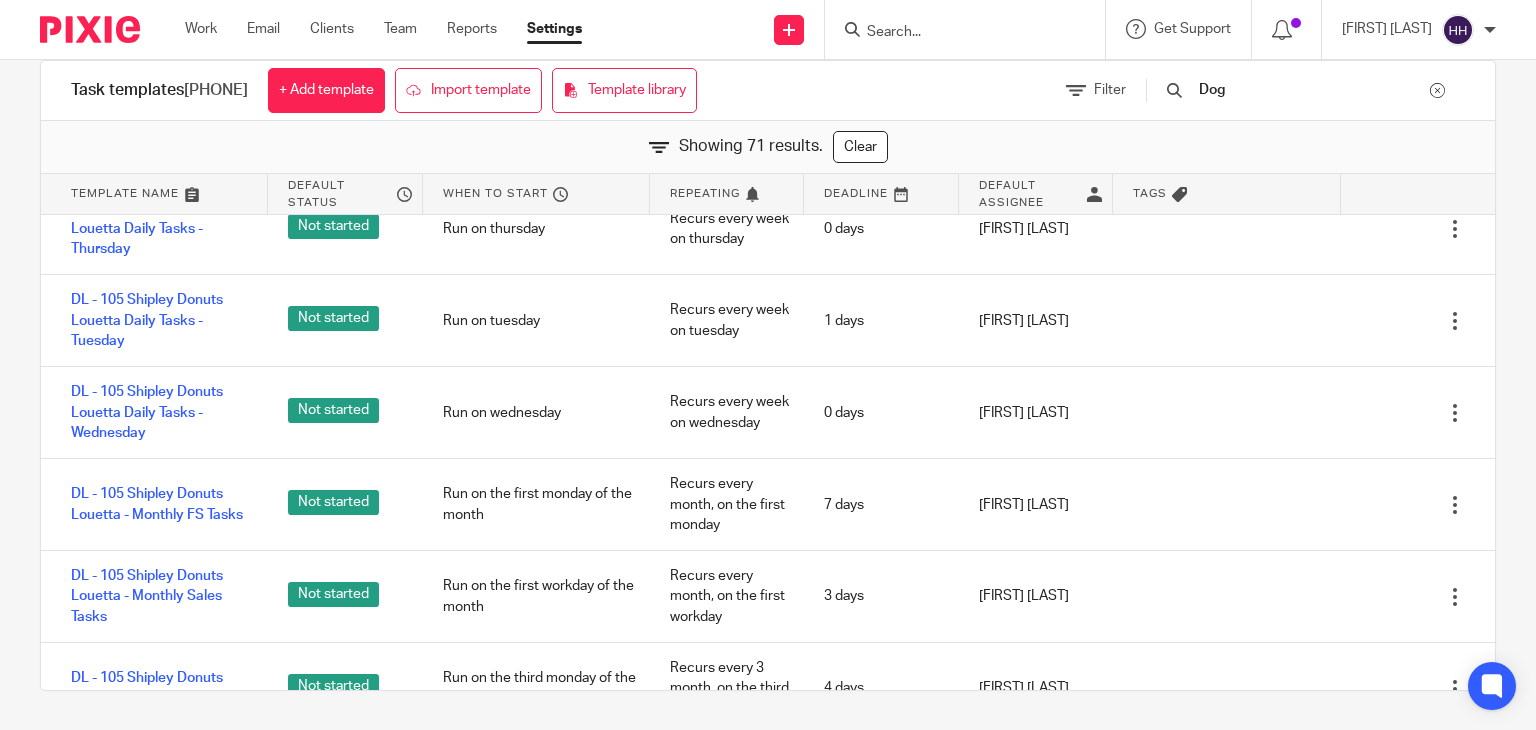 scroll, scrollTop: 280, scrollLeft: 0, axis: vertical 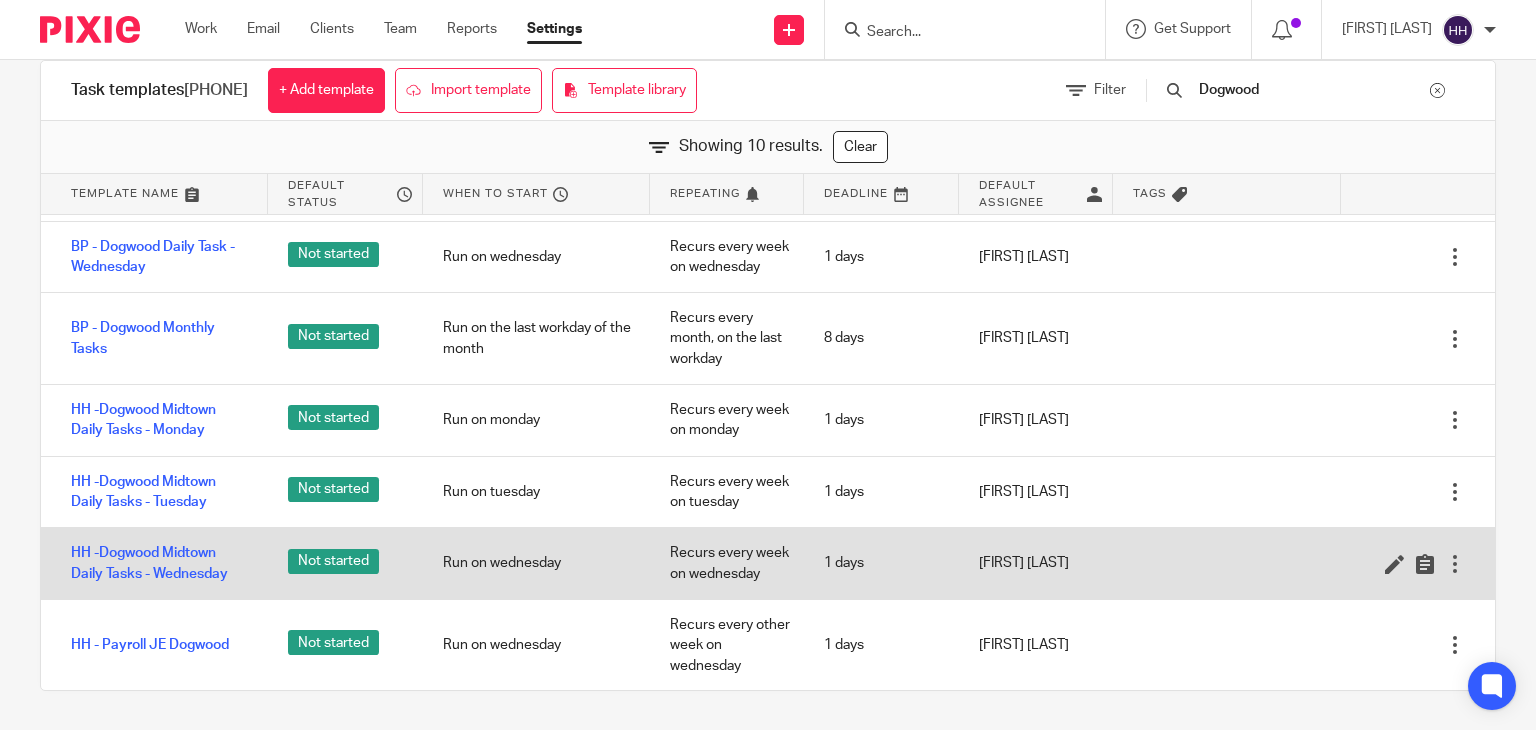 type on "Dogwood" 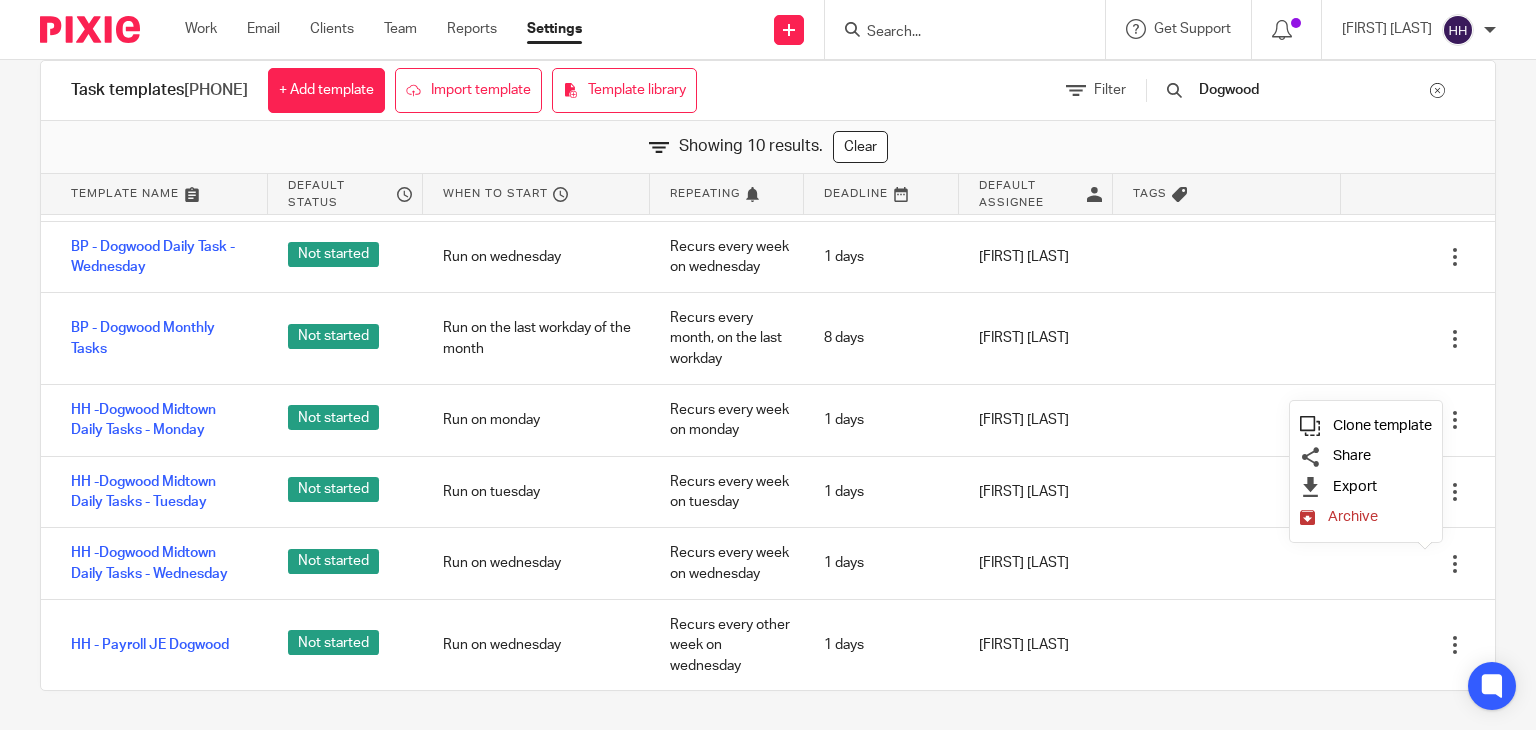 click on "Clone template" at bounding box center (1382, 425) 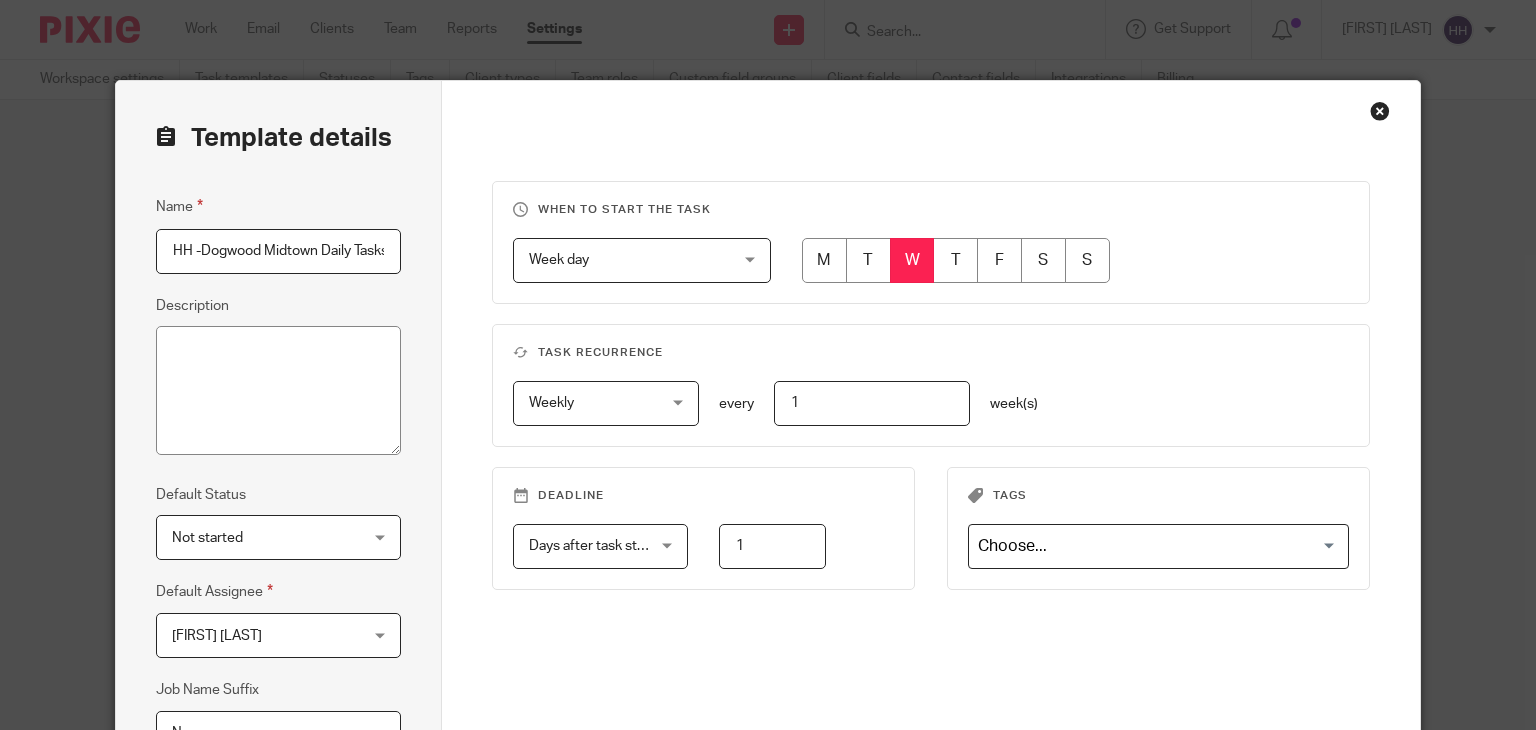 scroll, scrollTop: 0, scrollLeft: 0, axis: both 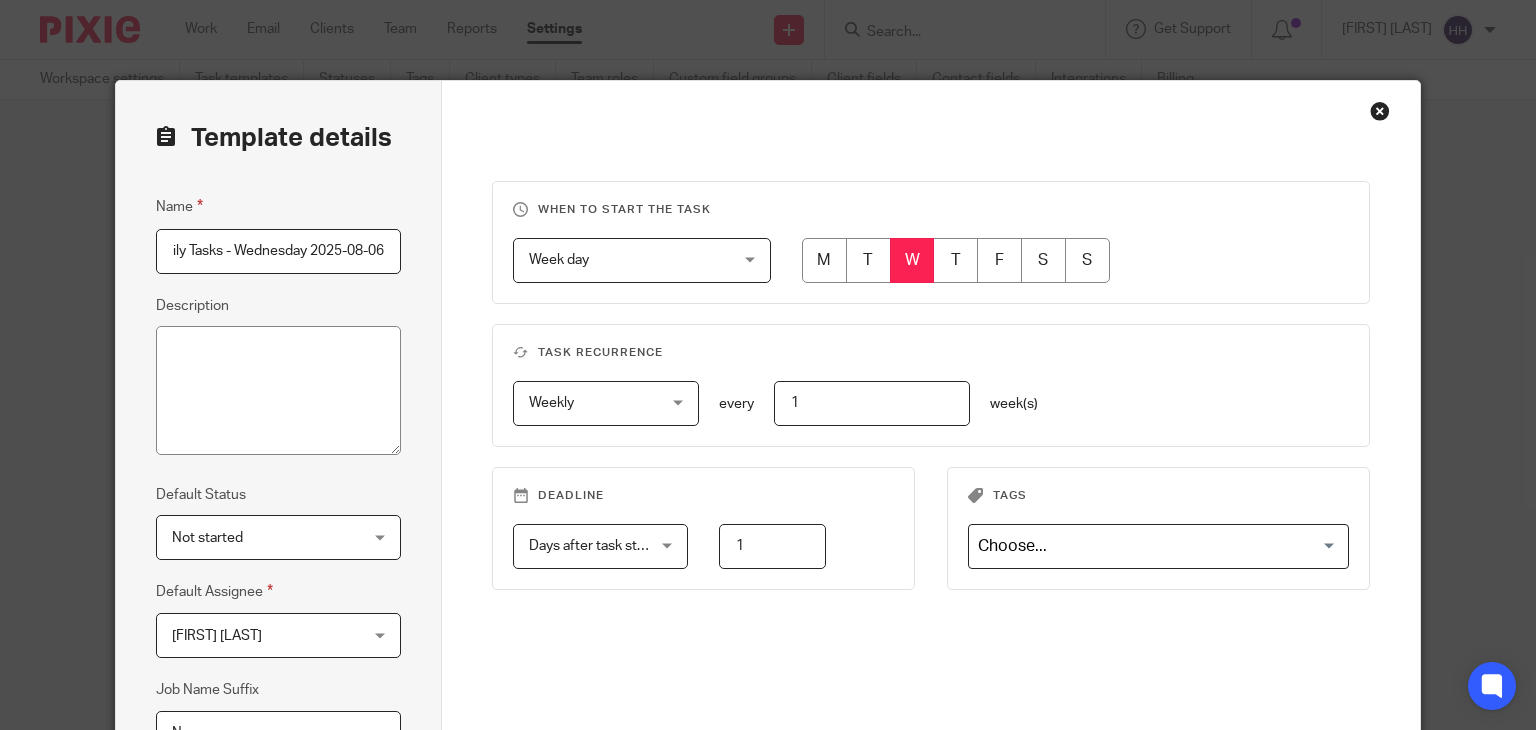 drag, startPoint x: 223, startPoint y: 252, endPoint x: 396, endPoint y: 252, distance: 173 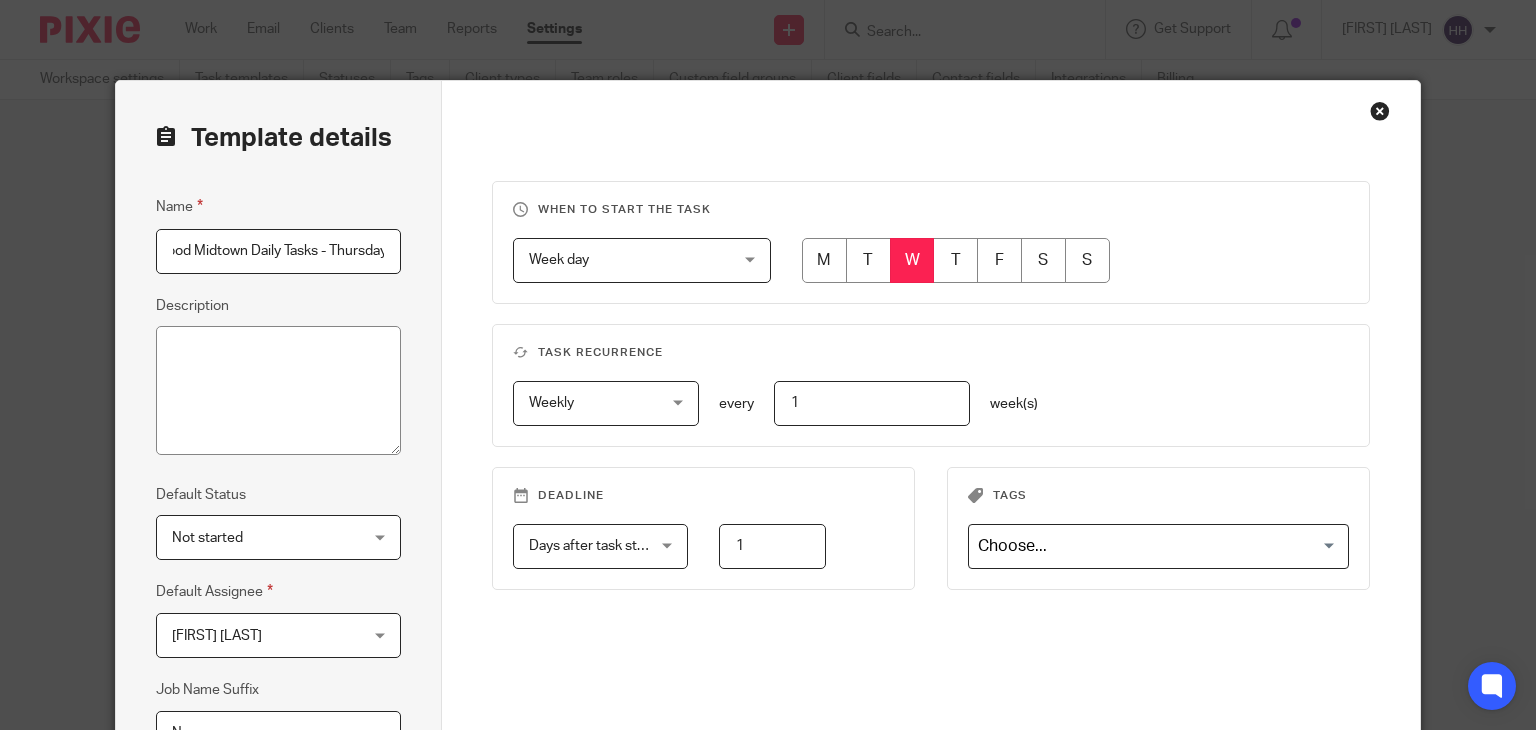 scroll, scrollTop: 0, scrollLeft: 77, axis: horizontal 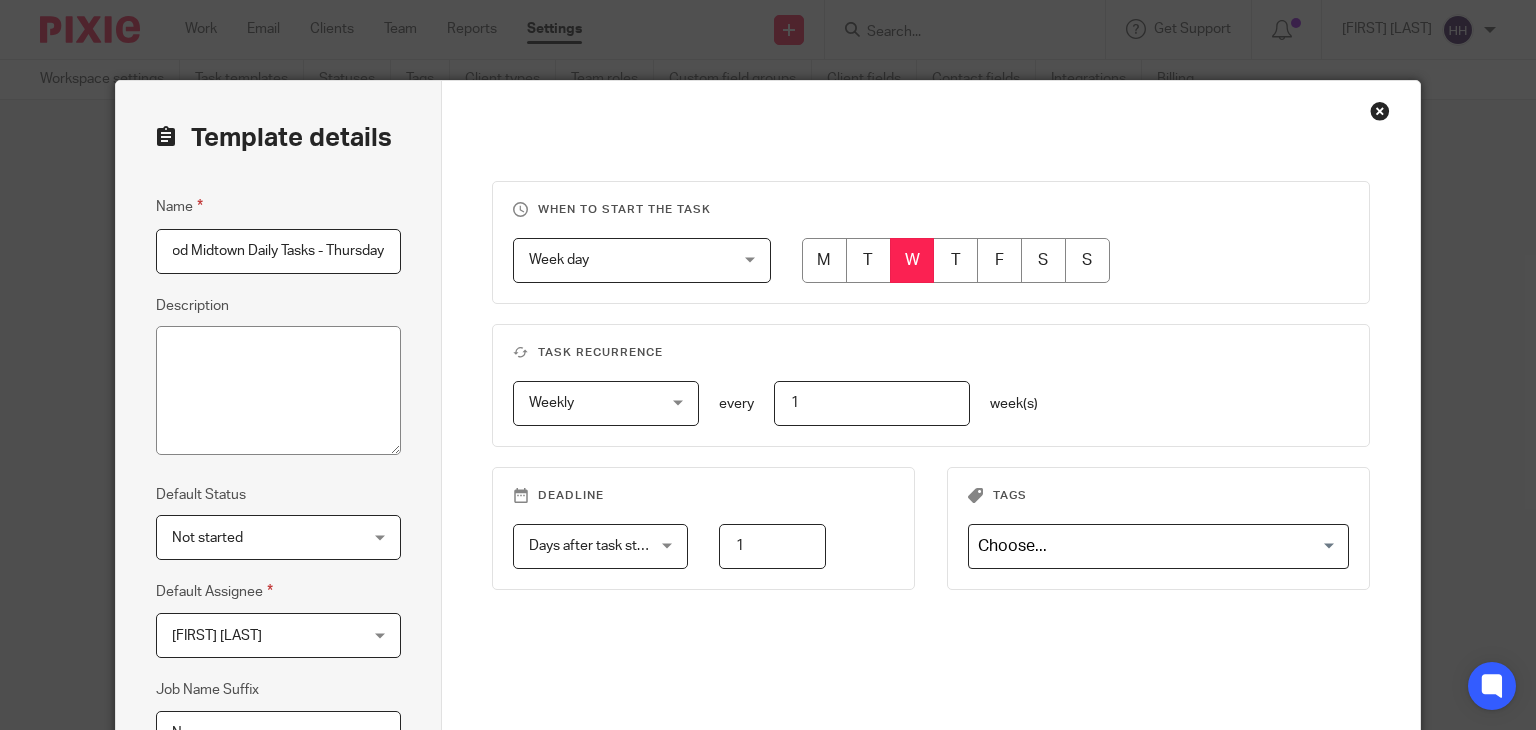 type on "HH -Dogwood Midtown Daily Tasks - Thursday" 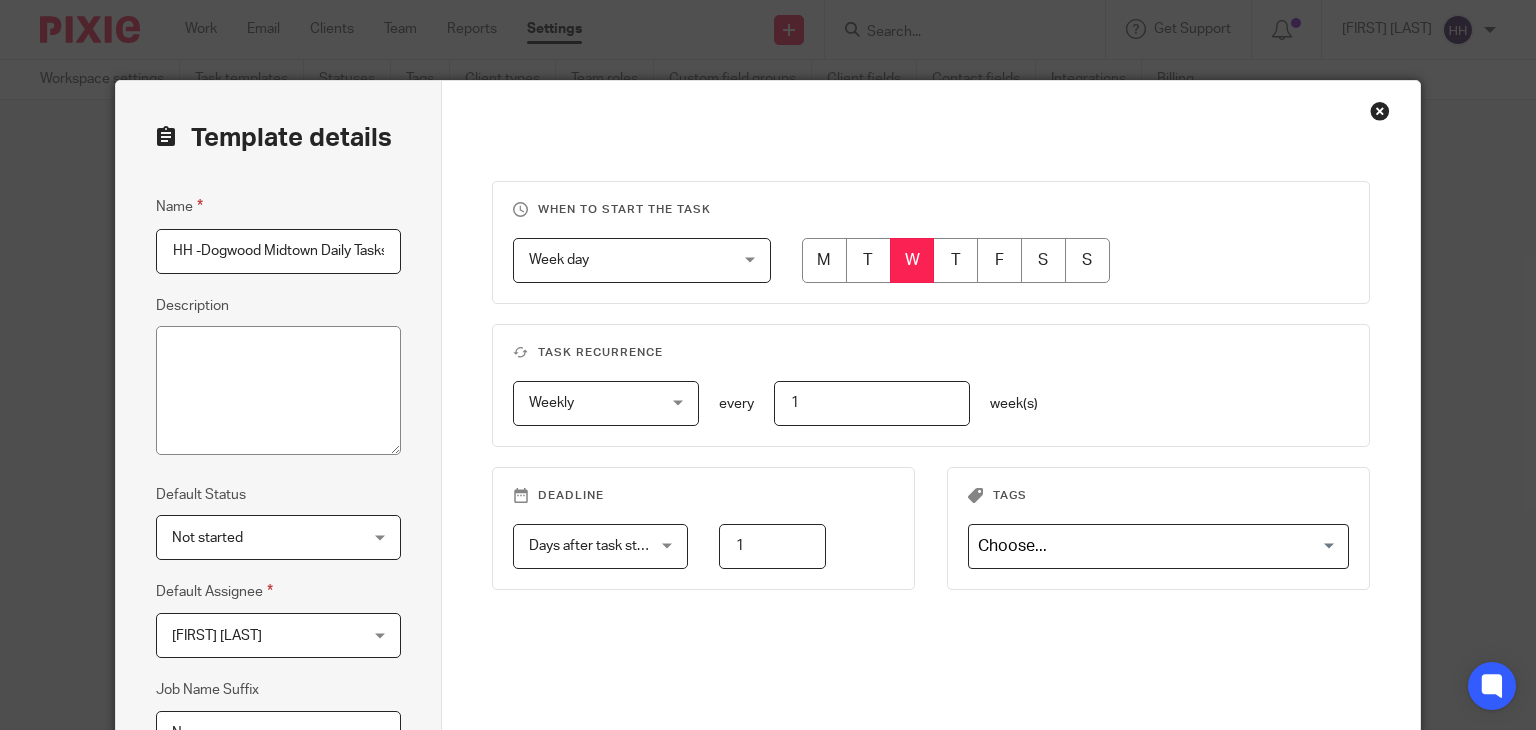 click at bounding box center (955, 260) 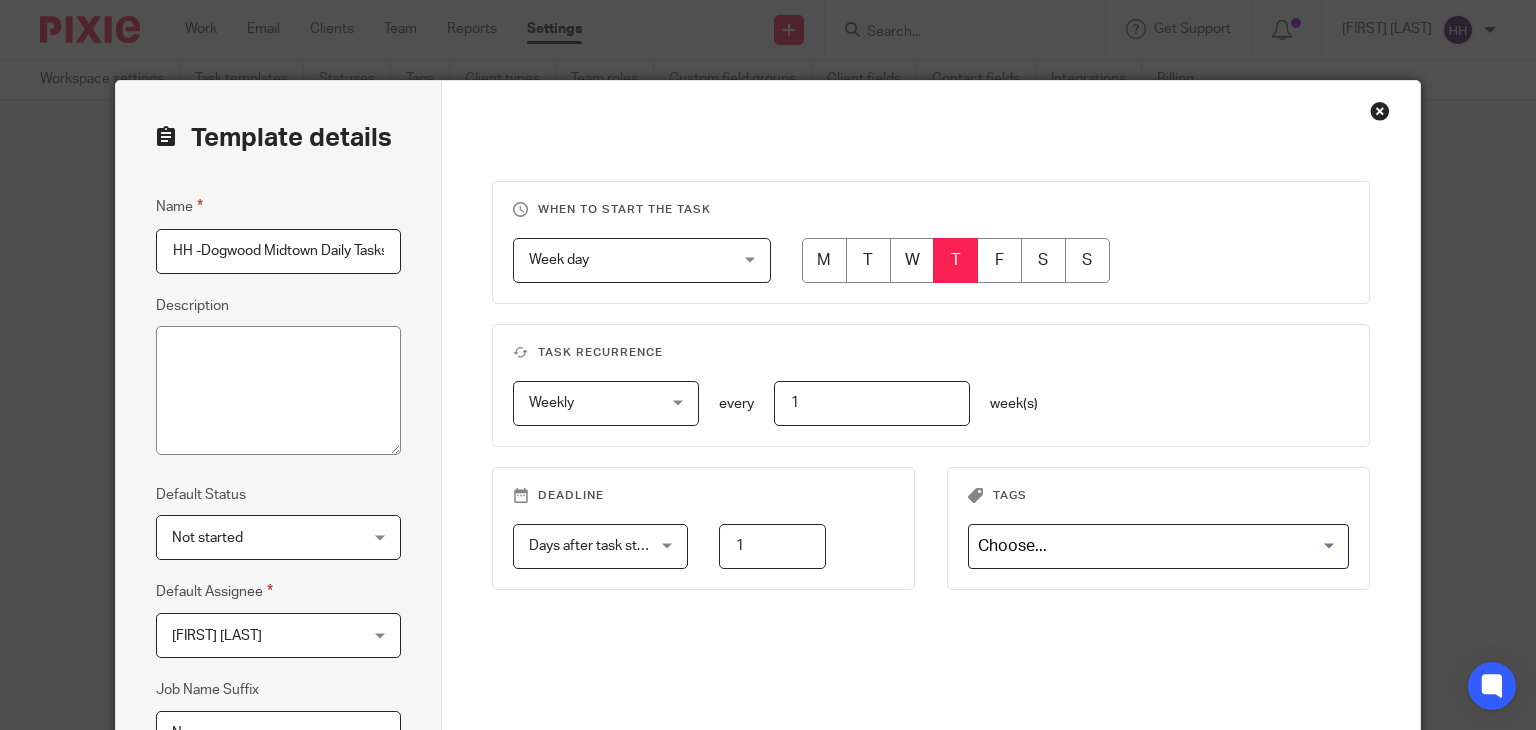 scroll, scrollTop: 0, scrollLeft: 77, axis: horizontal 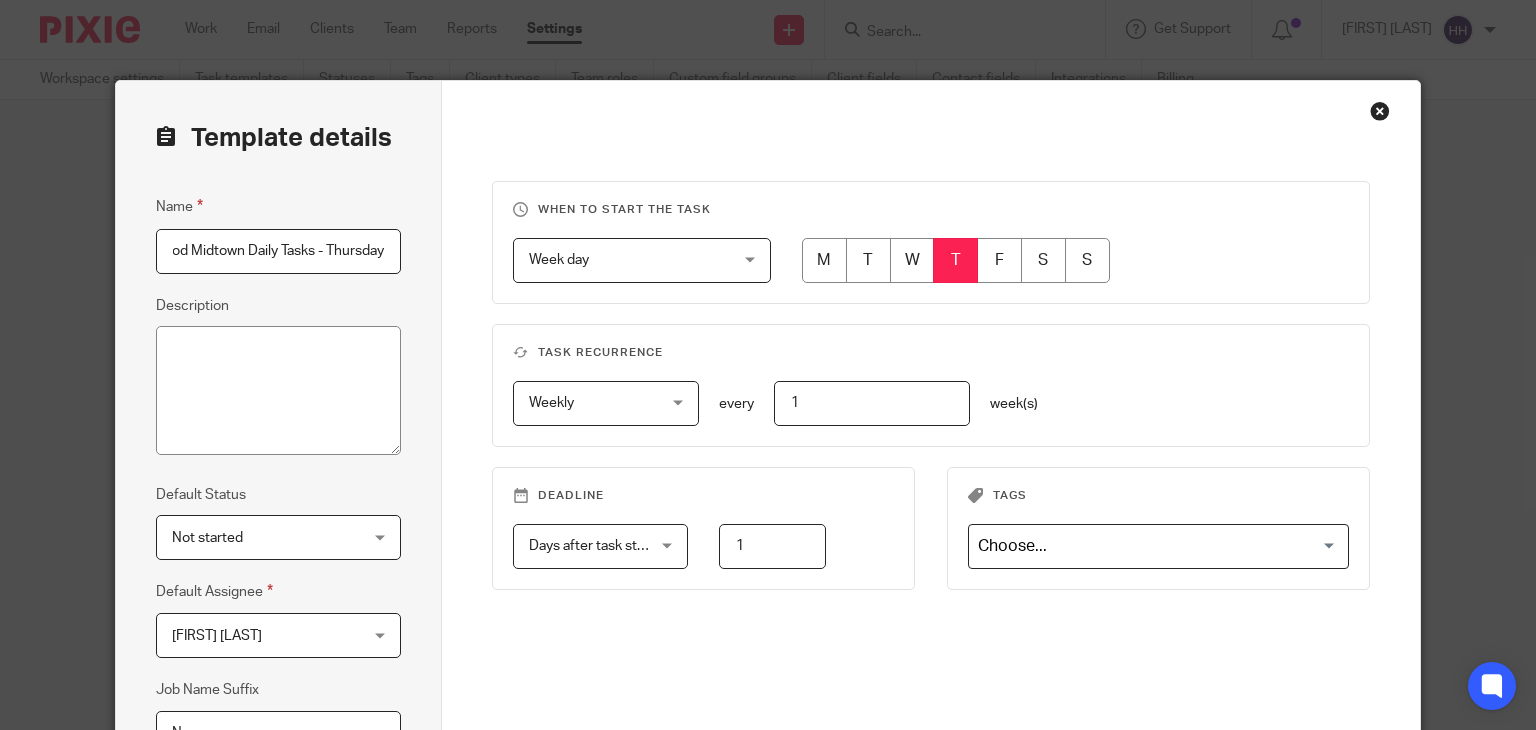 drag, startPoint x: 254, startPoint y: 257, endPoint x: 447, endPoint y: 248, distance: 193.20973 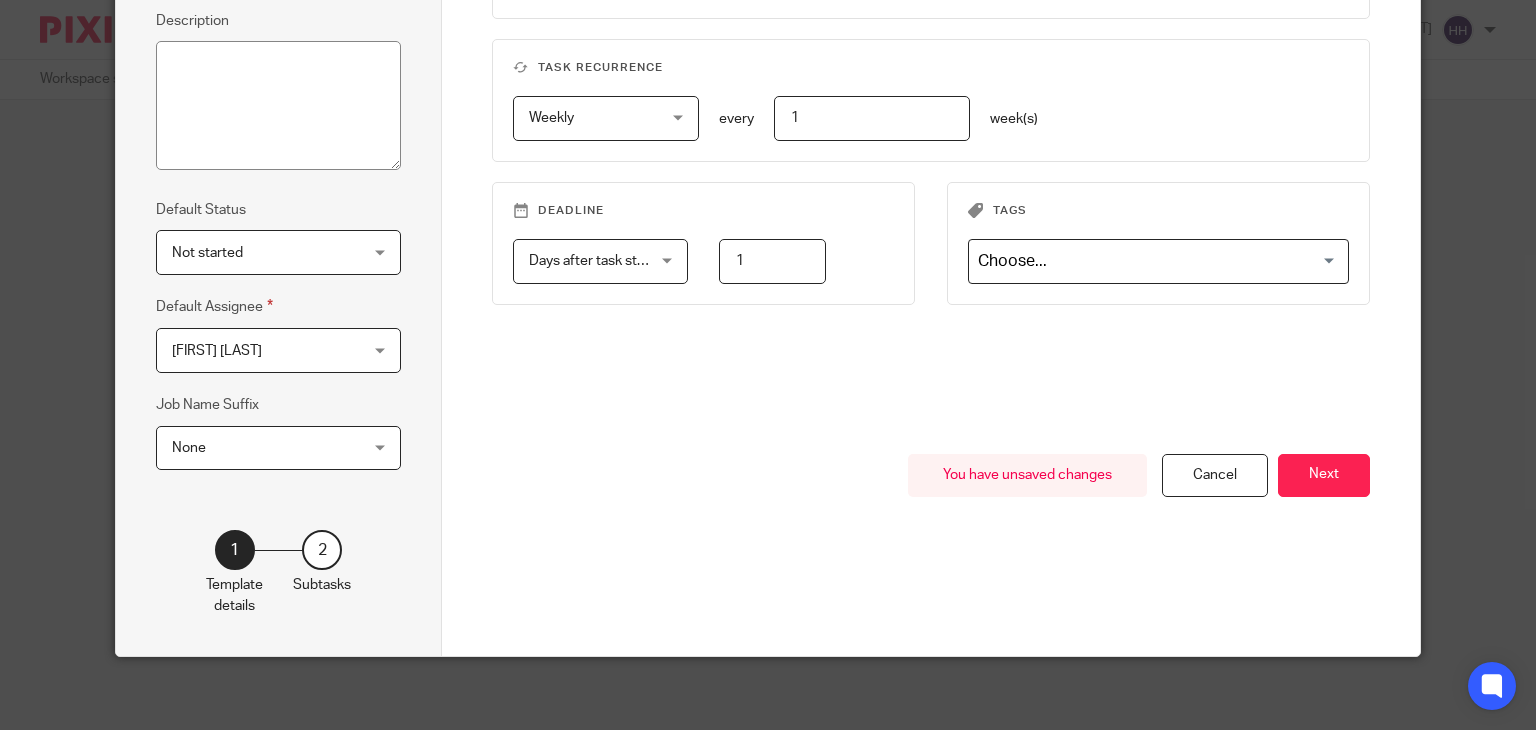 scroll, scrollTop: 290, scrollLeft: 0, axis: vertical 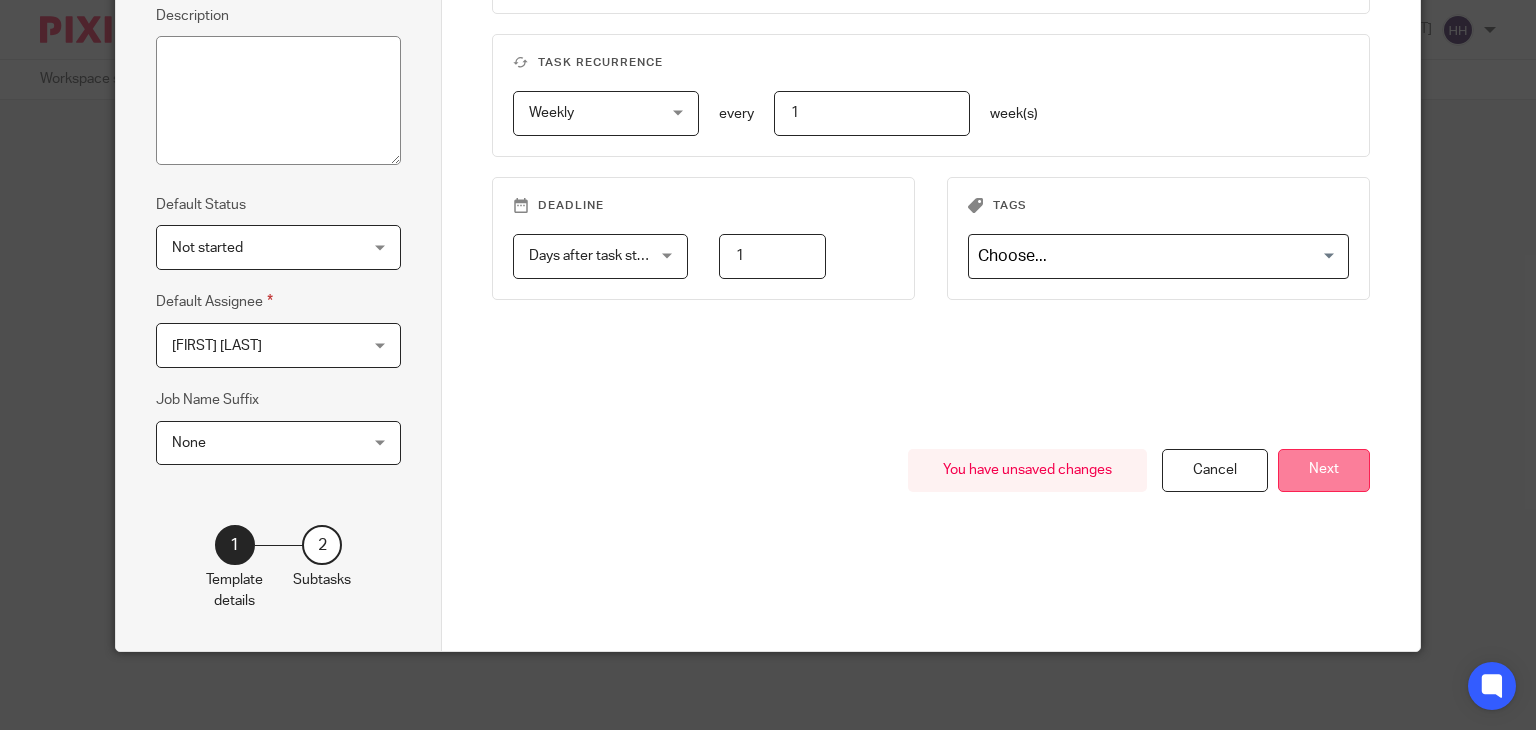 click on "Next" at bounding box center (1324, 470) 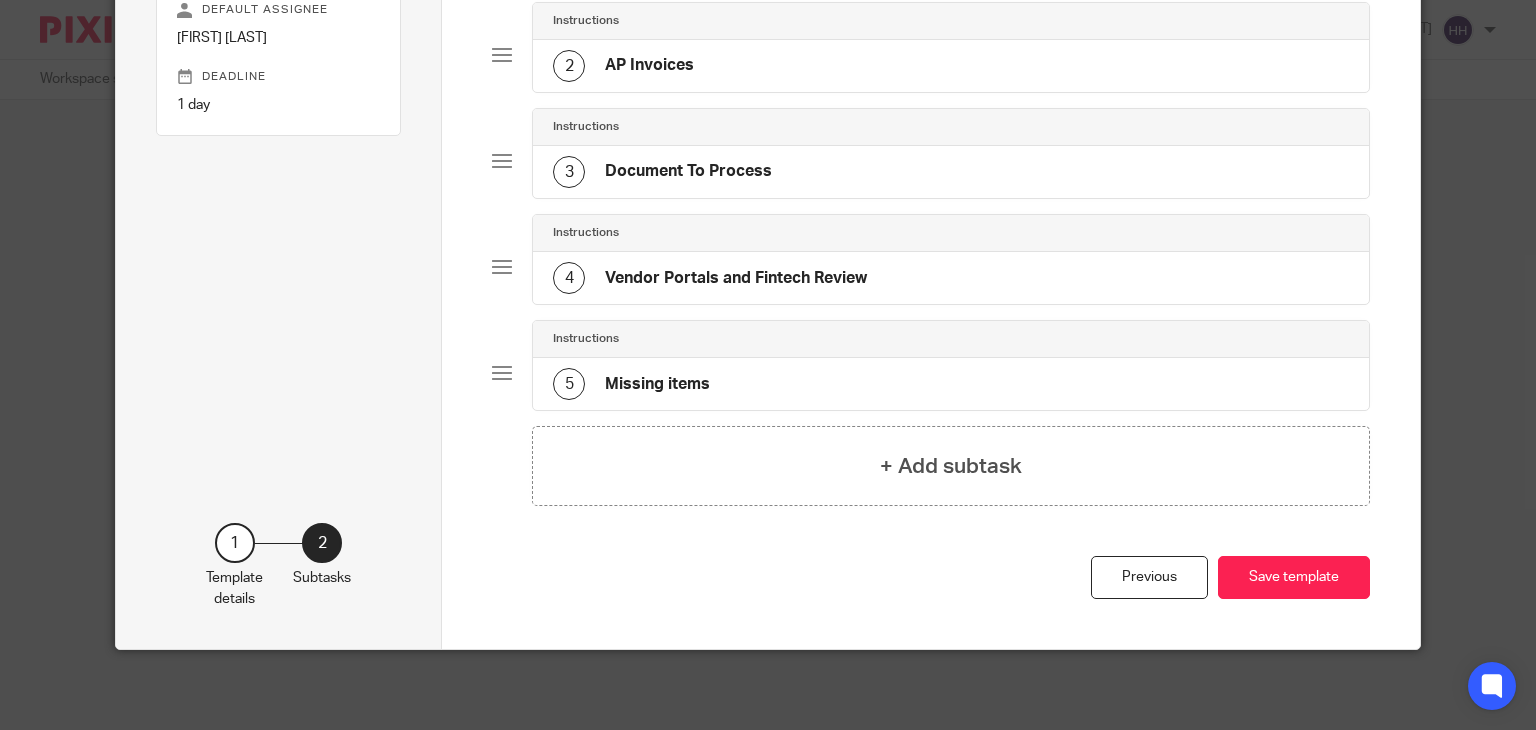 scroll, scrollTop: 284, scrollLeft: 0, axis: vertical 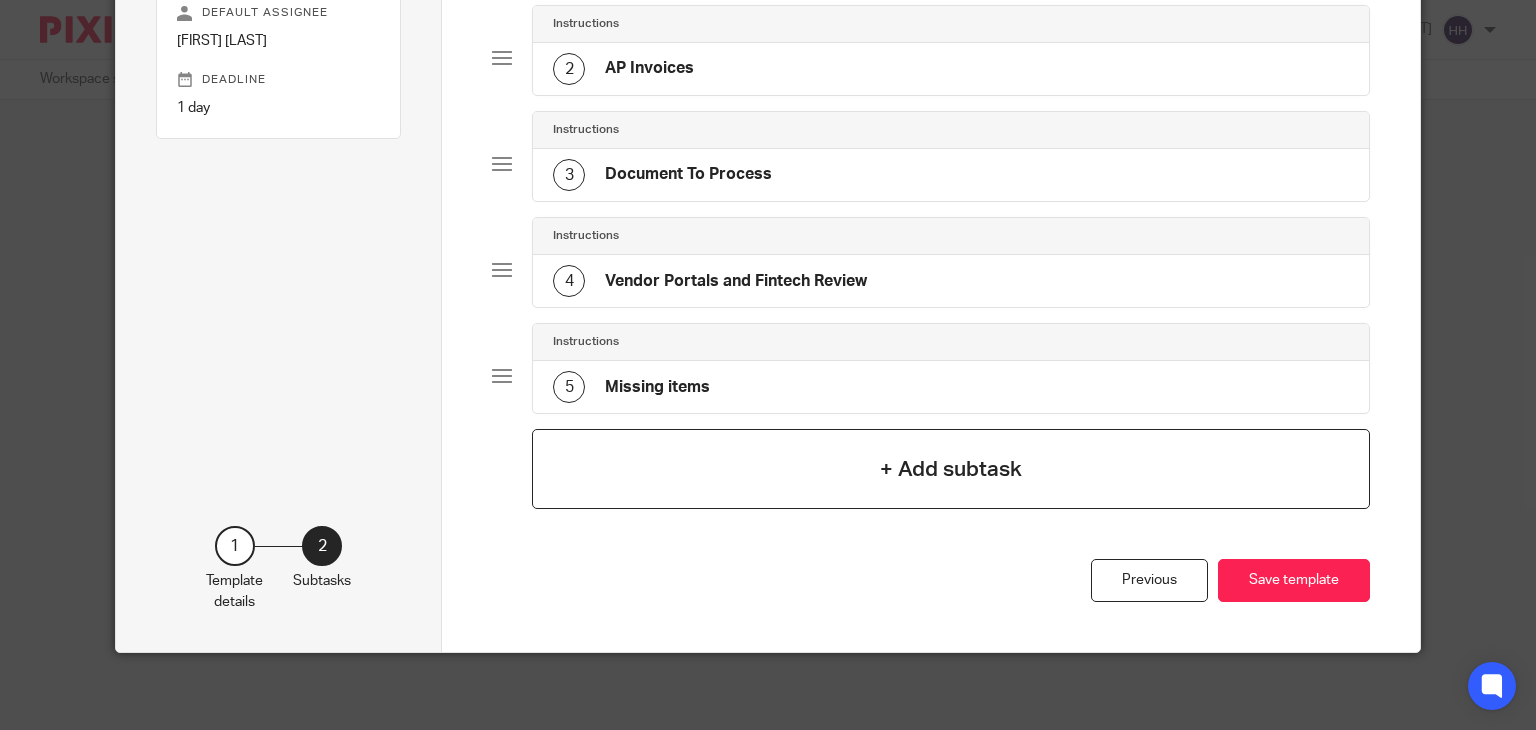 click on "+ Add subtask" at bounding box center (951, 469) 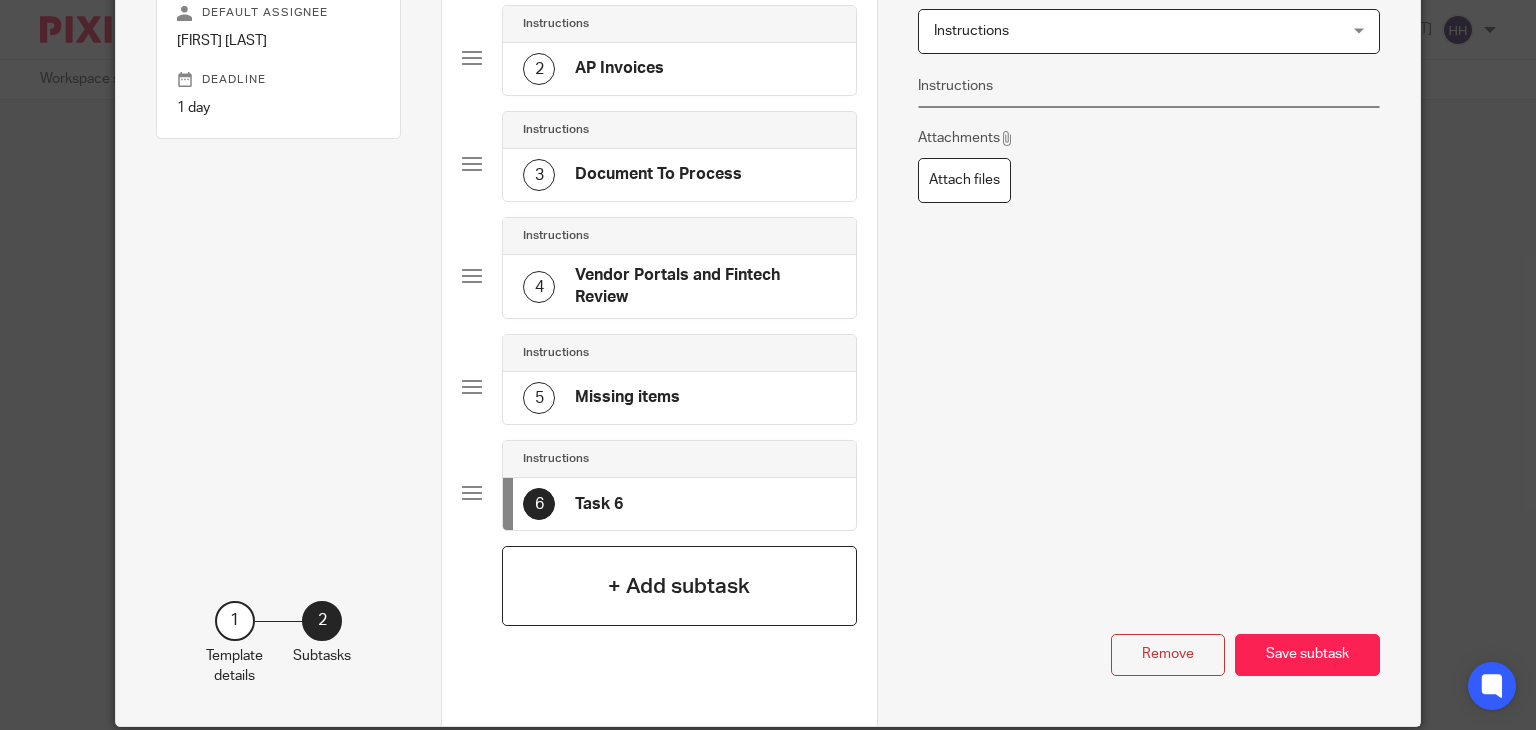 scroll, scrollTop: 0, scrollLeft: 0, axis: both 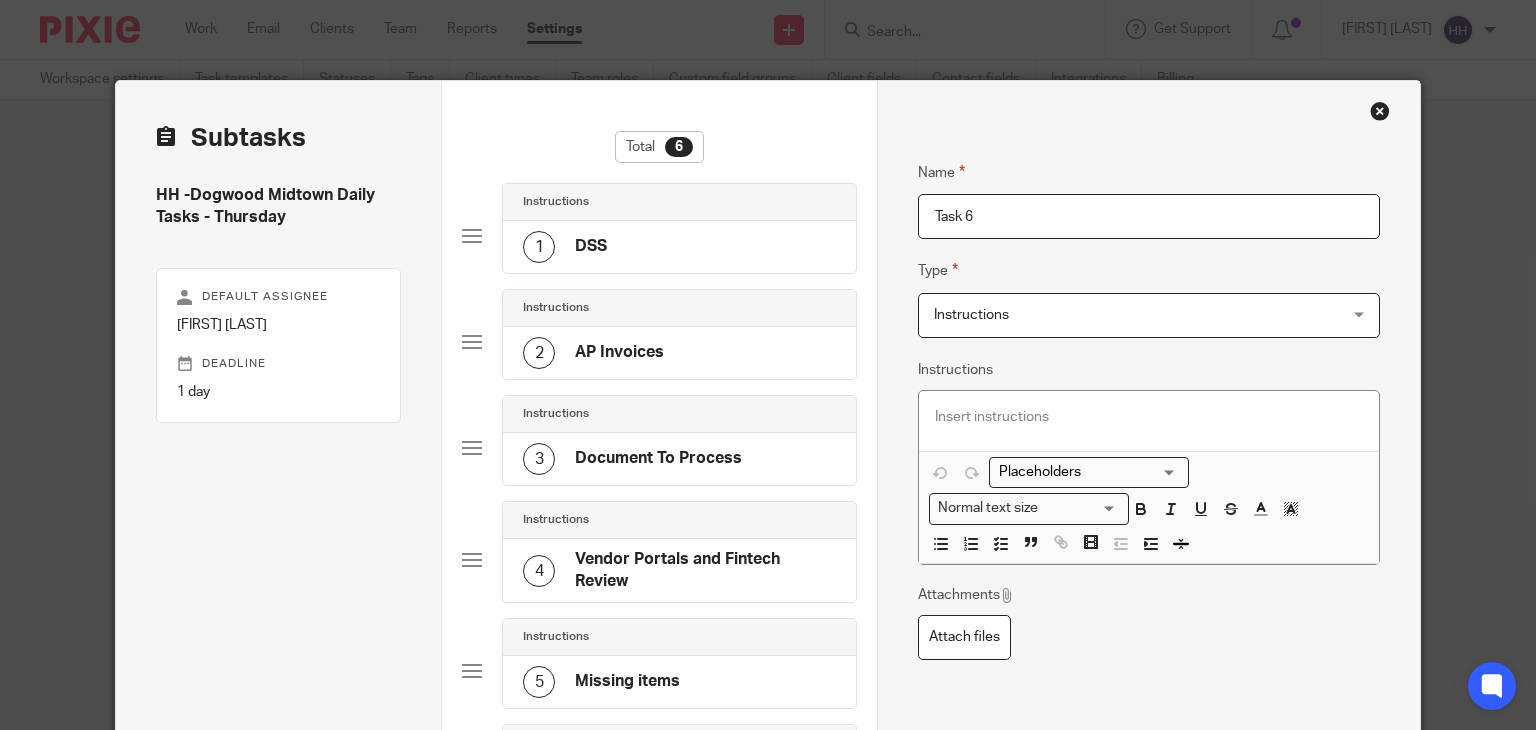 click on "Name
Task 6" at bounding box center [1149, 185] 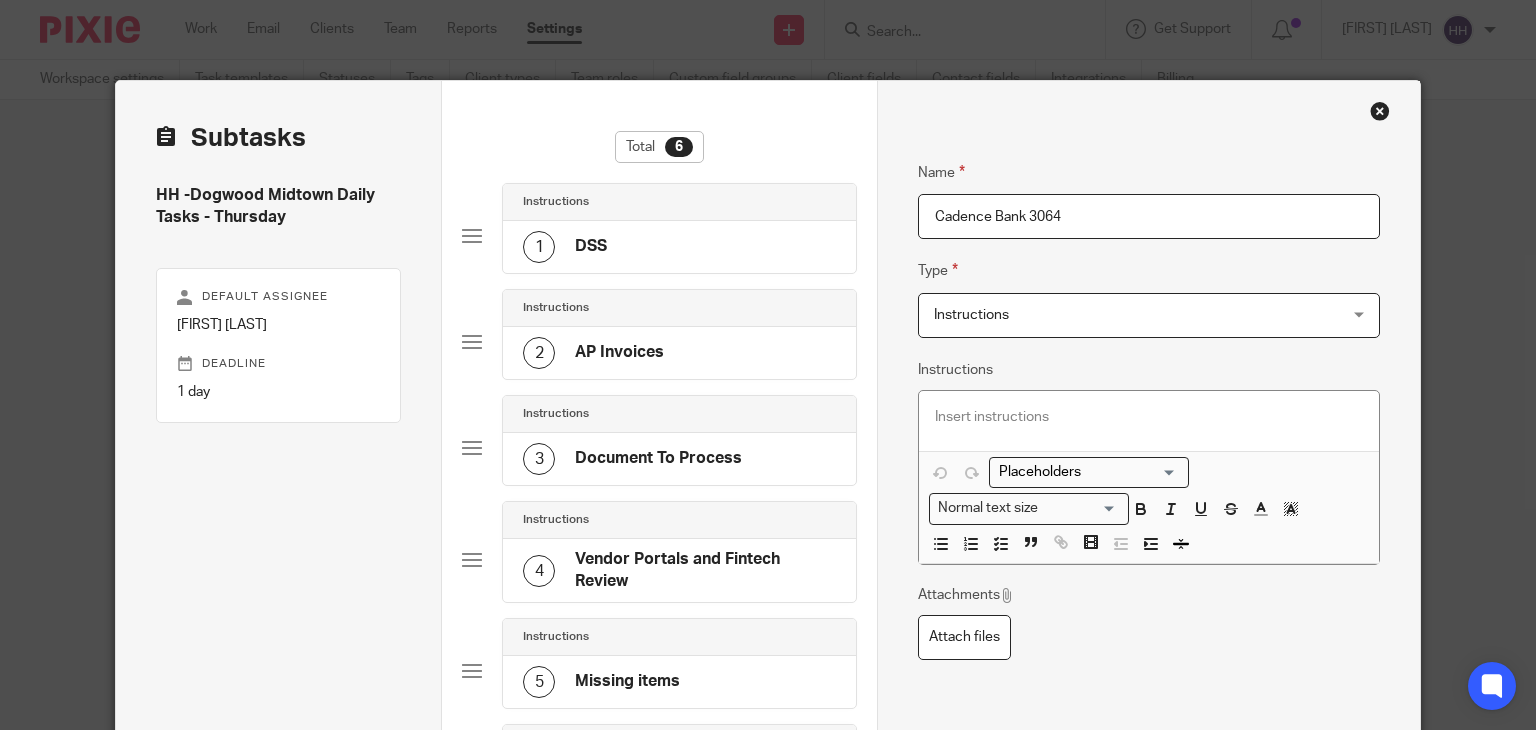 click on "Cadence Bank 3064" at bounding box center [1149, 216] 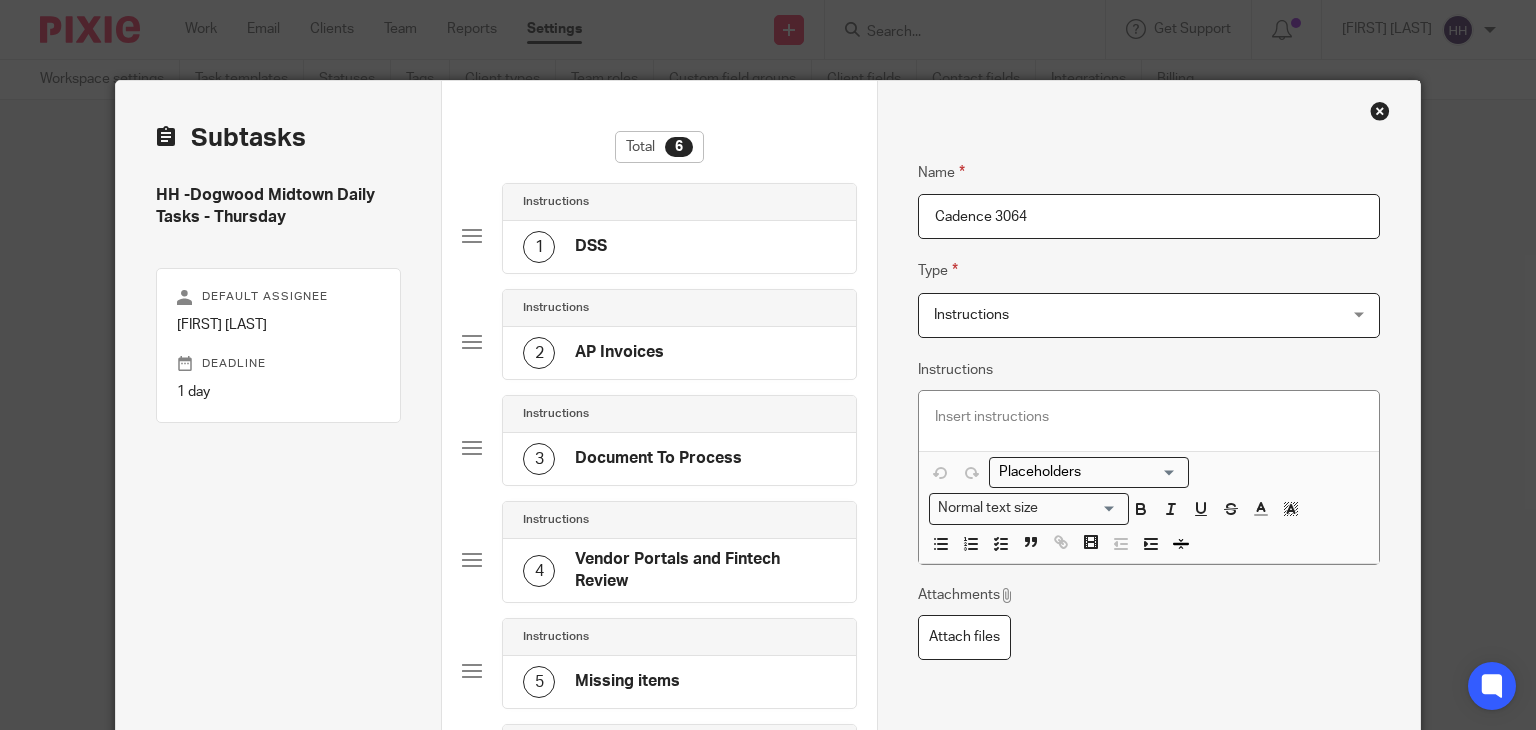 click on "Cadence 3064" at bounding box center (1149, 216) 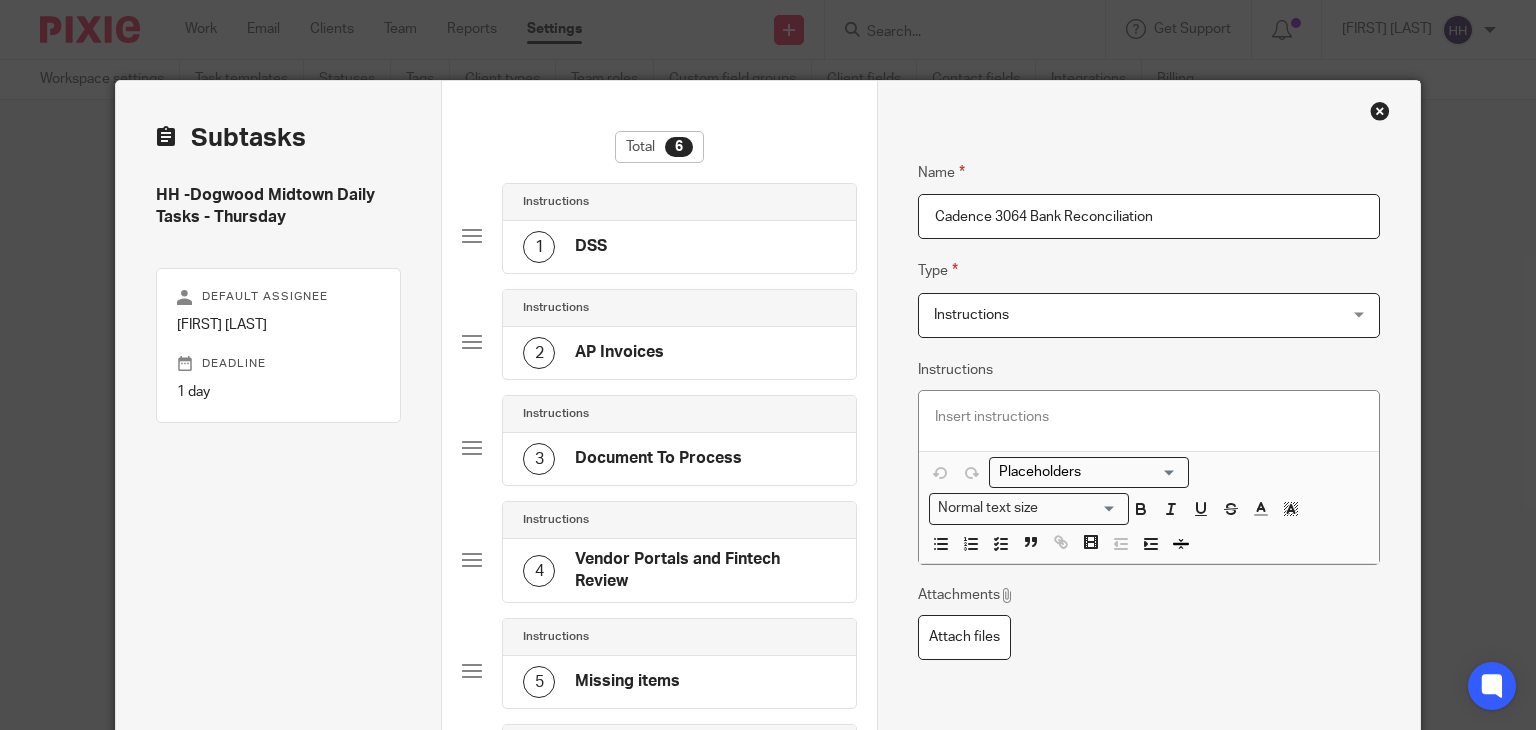 click on "Cadence 3064 Bank Reconciliation" at bounding box center (1149, 216) 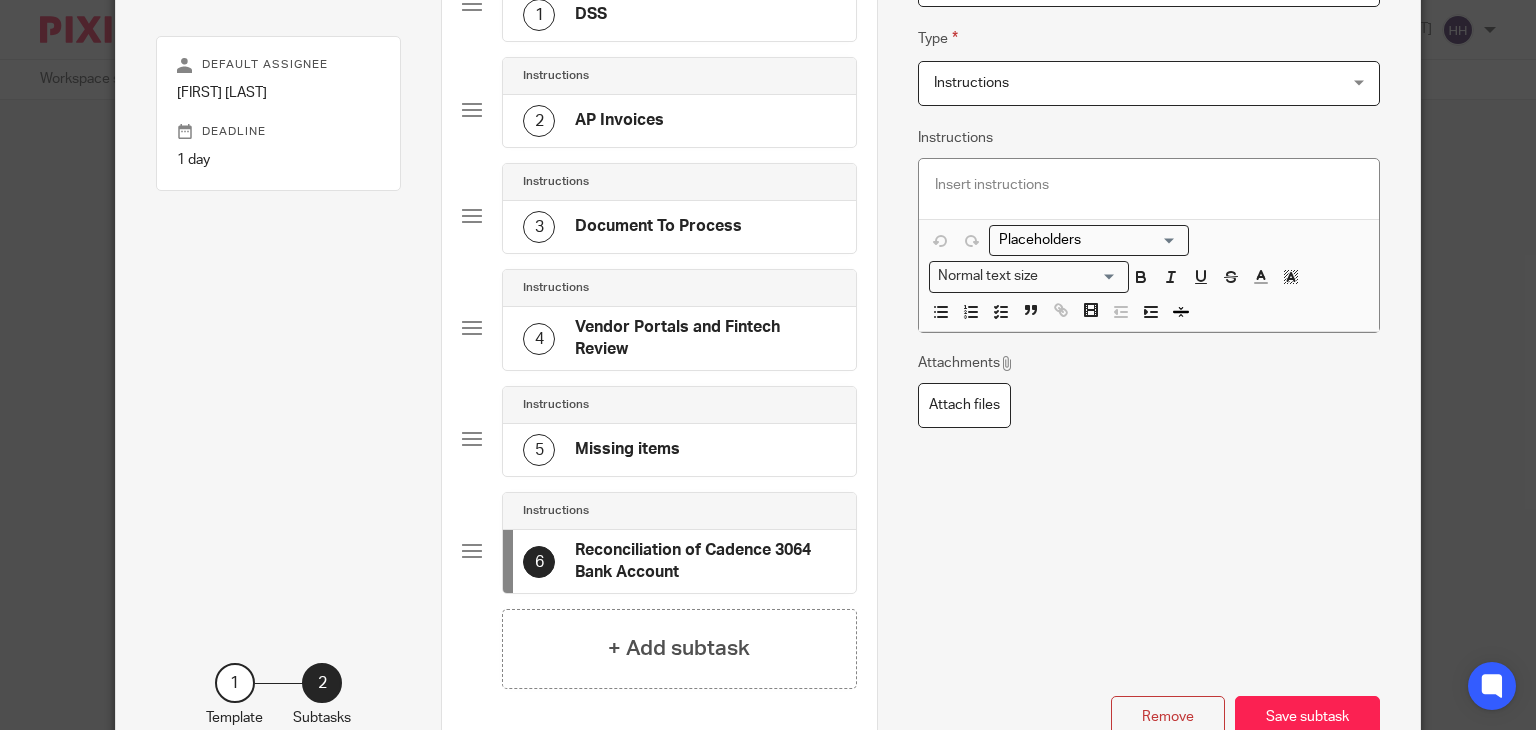 scroll, scrollTop: 368, scrollLeft: 0, axis: vertical 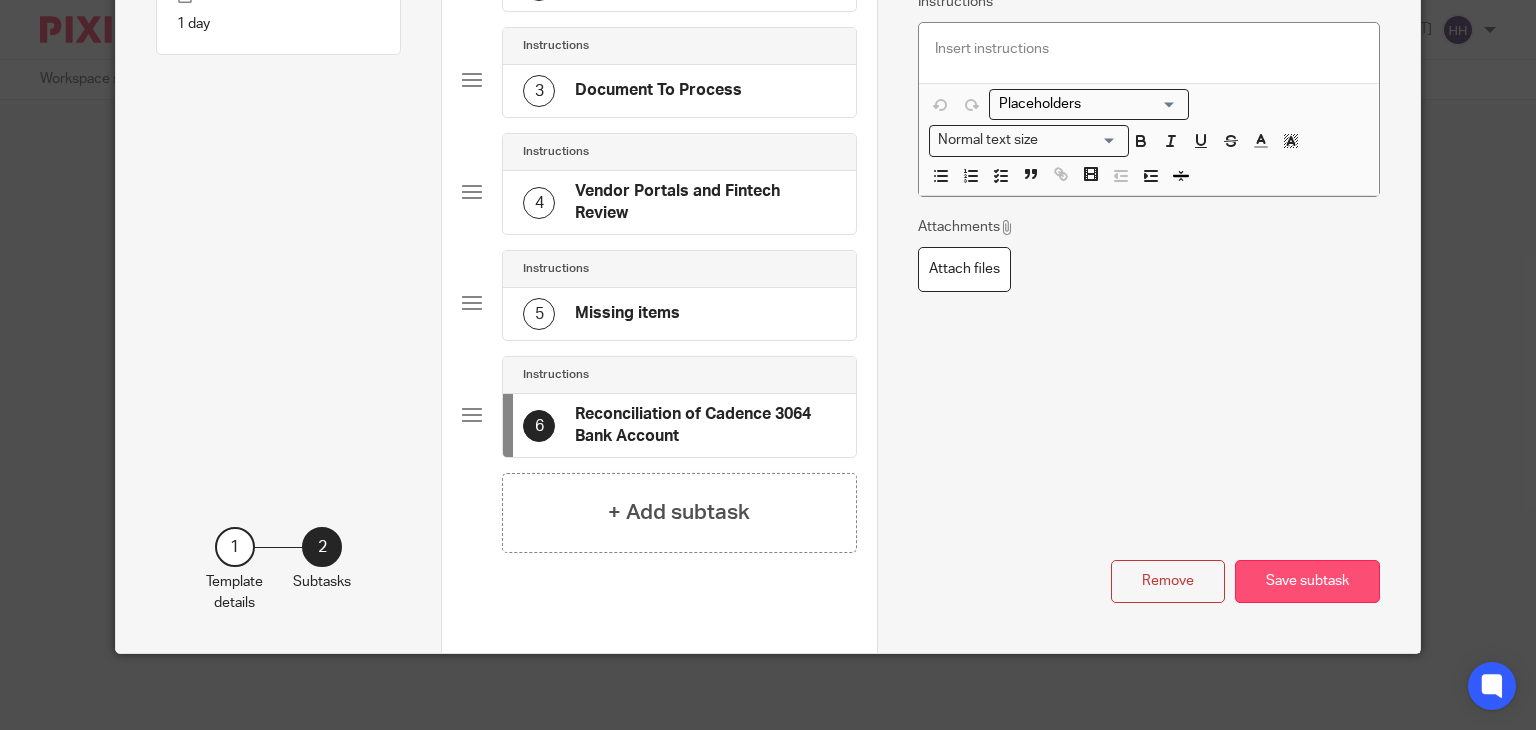 type on "Reconciliation of Cadence 3064 Bank Account" 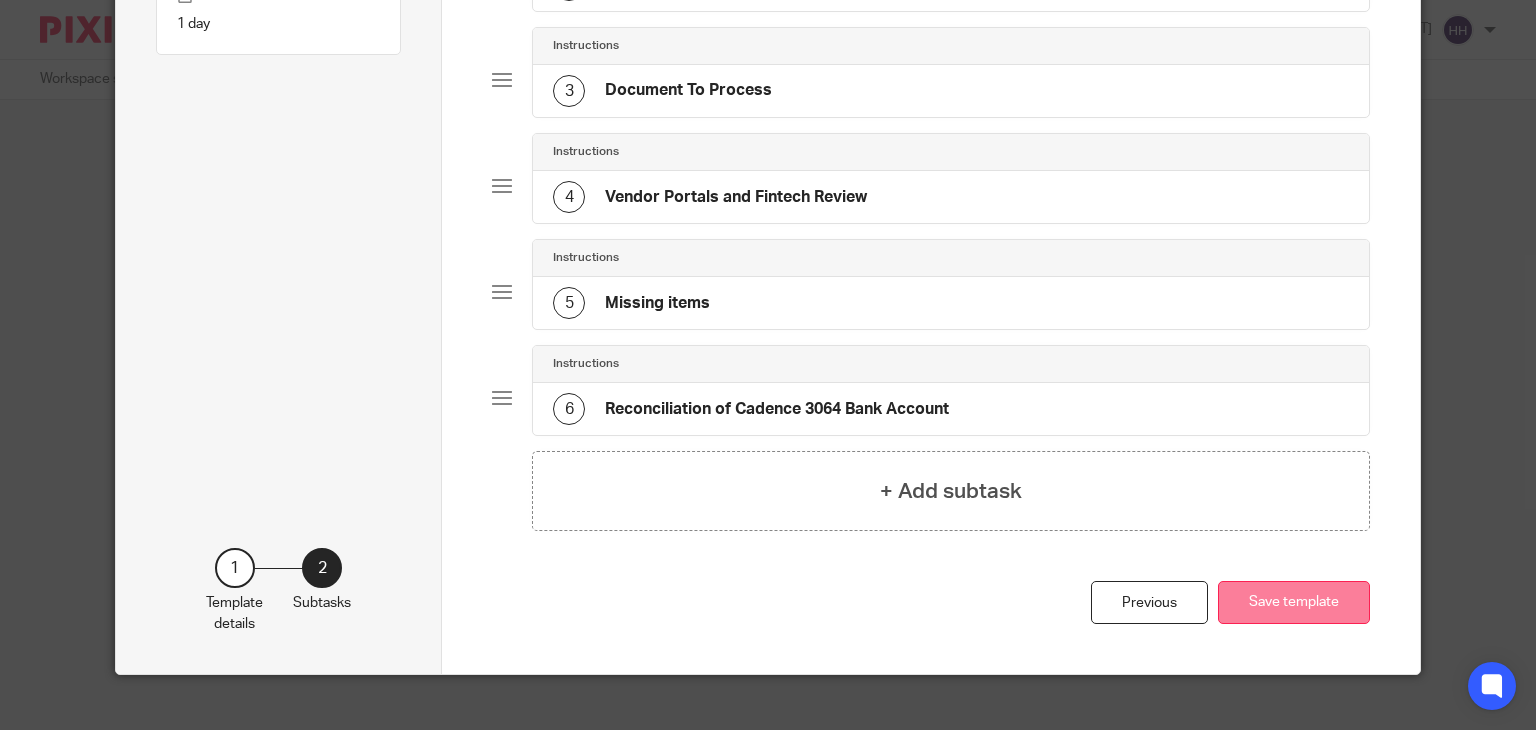 click on "Save template" at bounding box center [1294, 602] 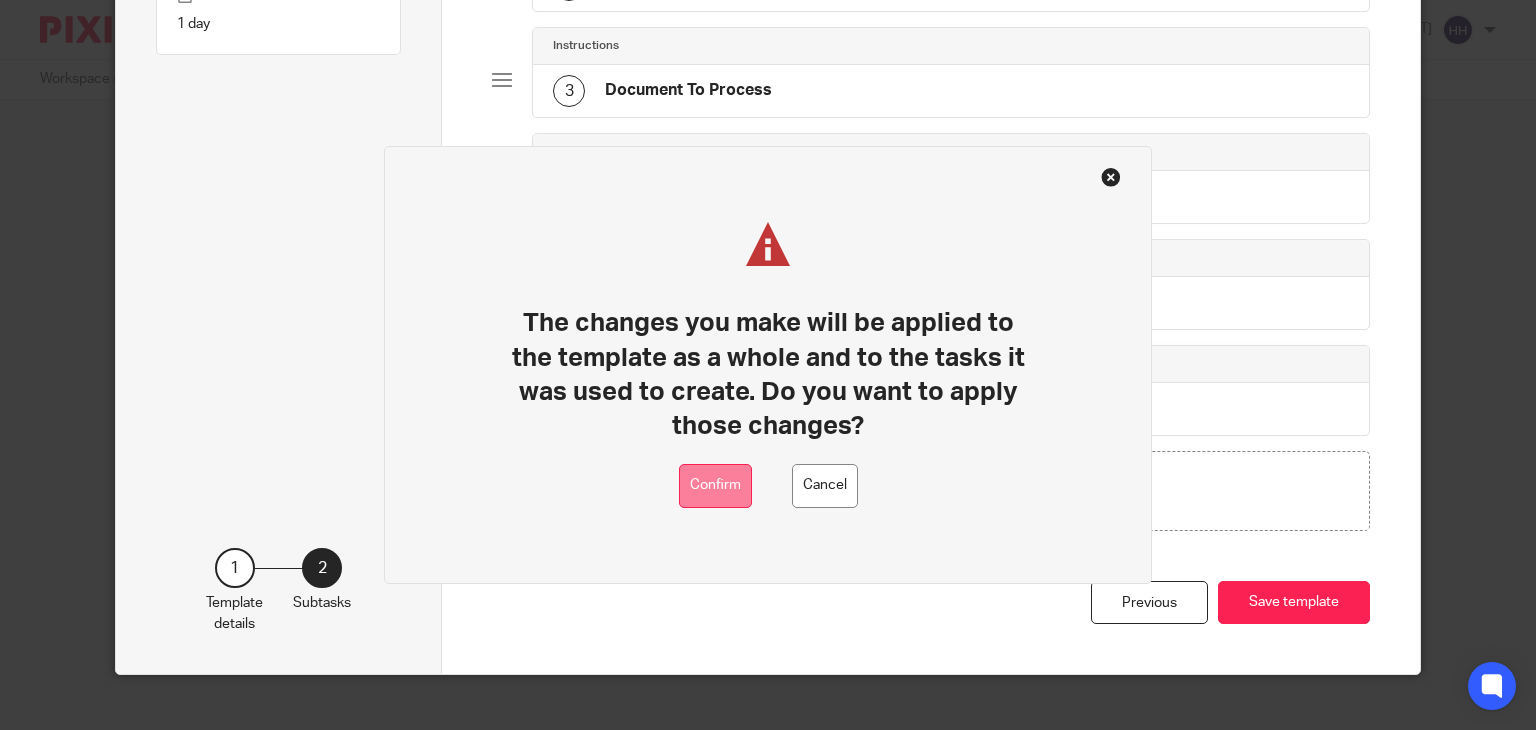 click on "Confirm" at bounding box center [715, 486] 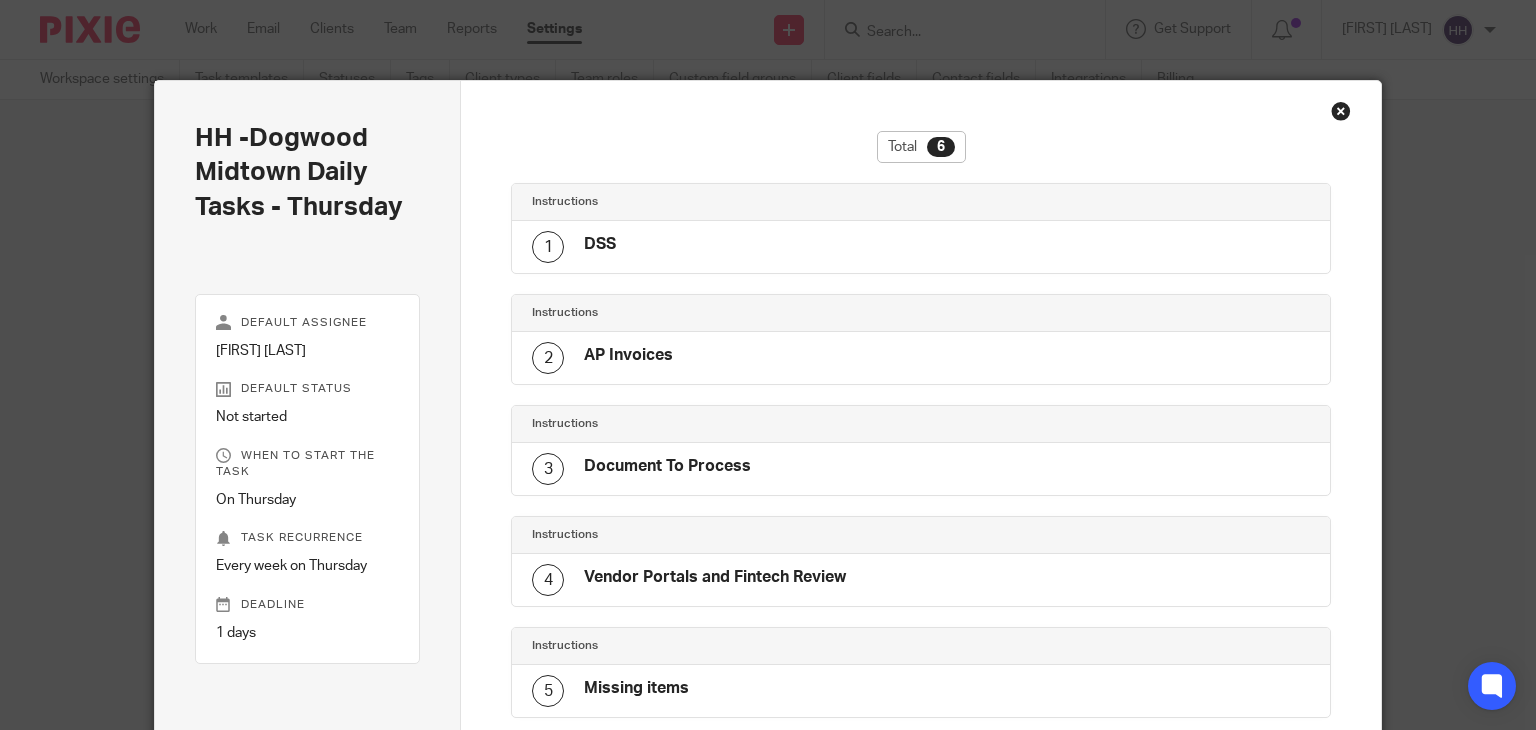 scroll, scrollTop: 0, scrollLeft: 0, axis: both 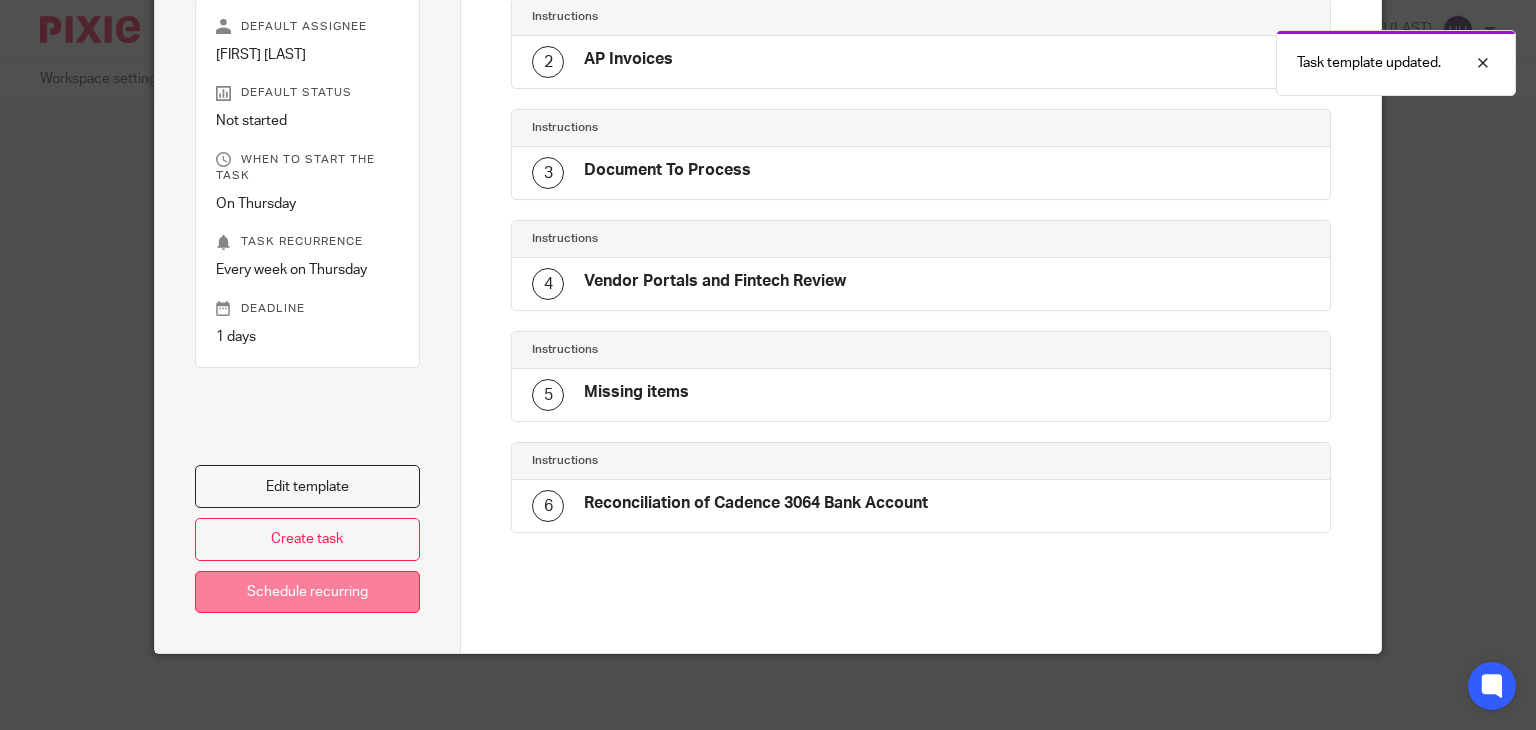 click on "Schedule recurring" at bounding box center [308, 592] 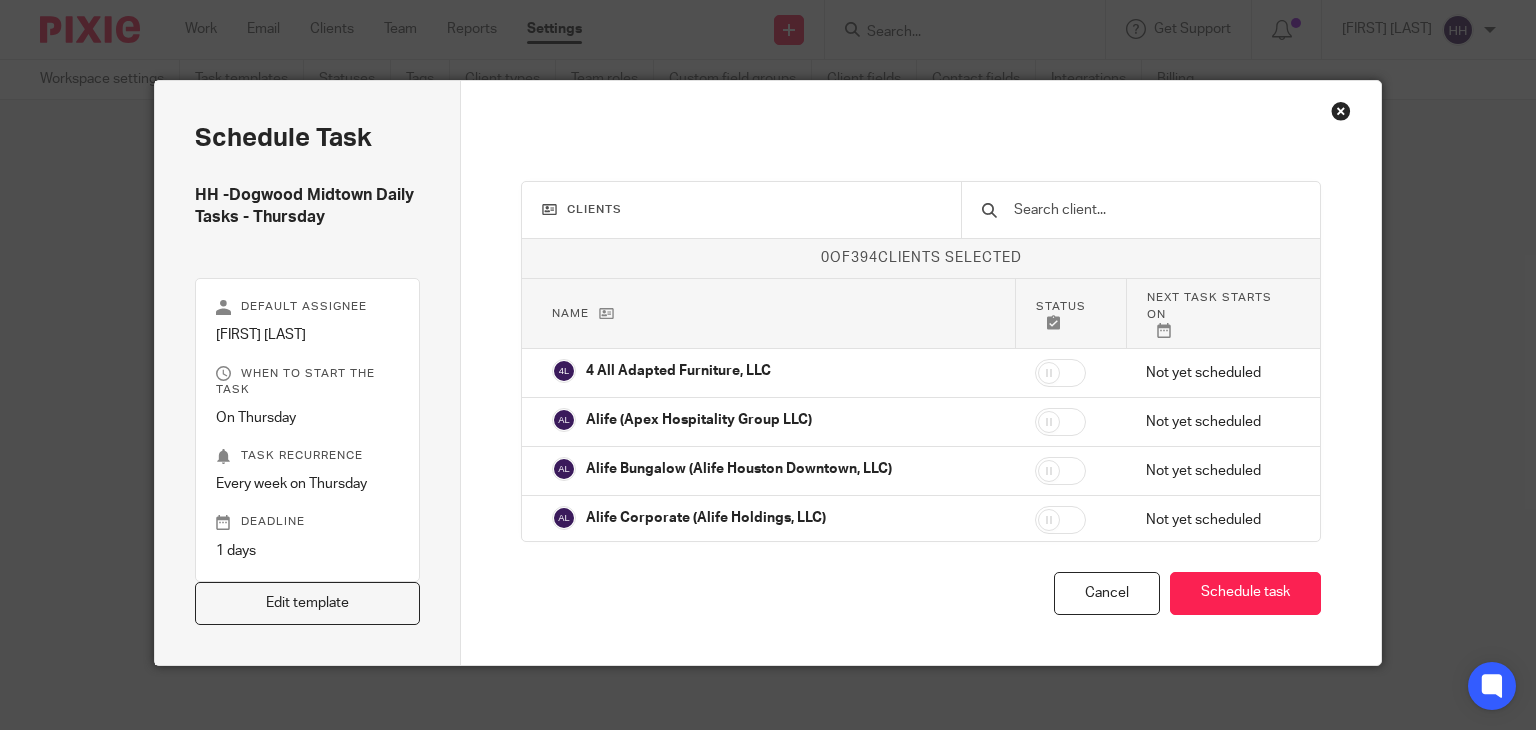 scroll, scrollTop: 0, scrollLeft: 0, axis: both 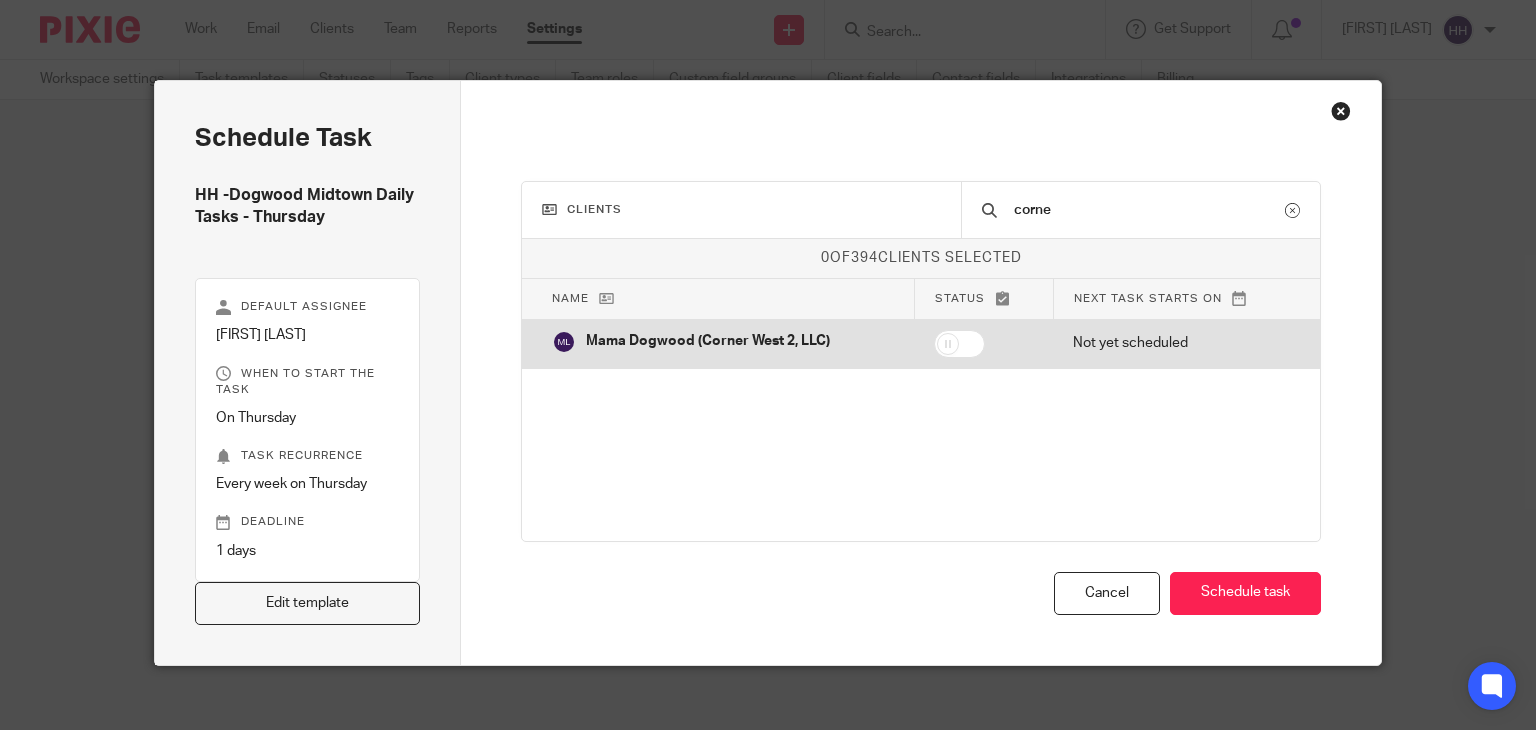 type on "corne" 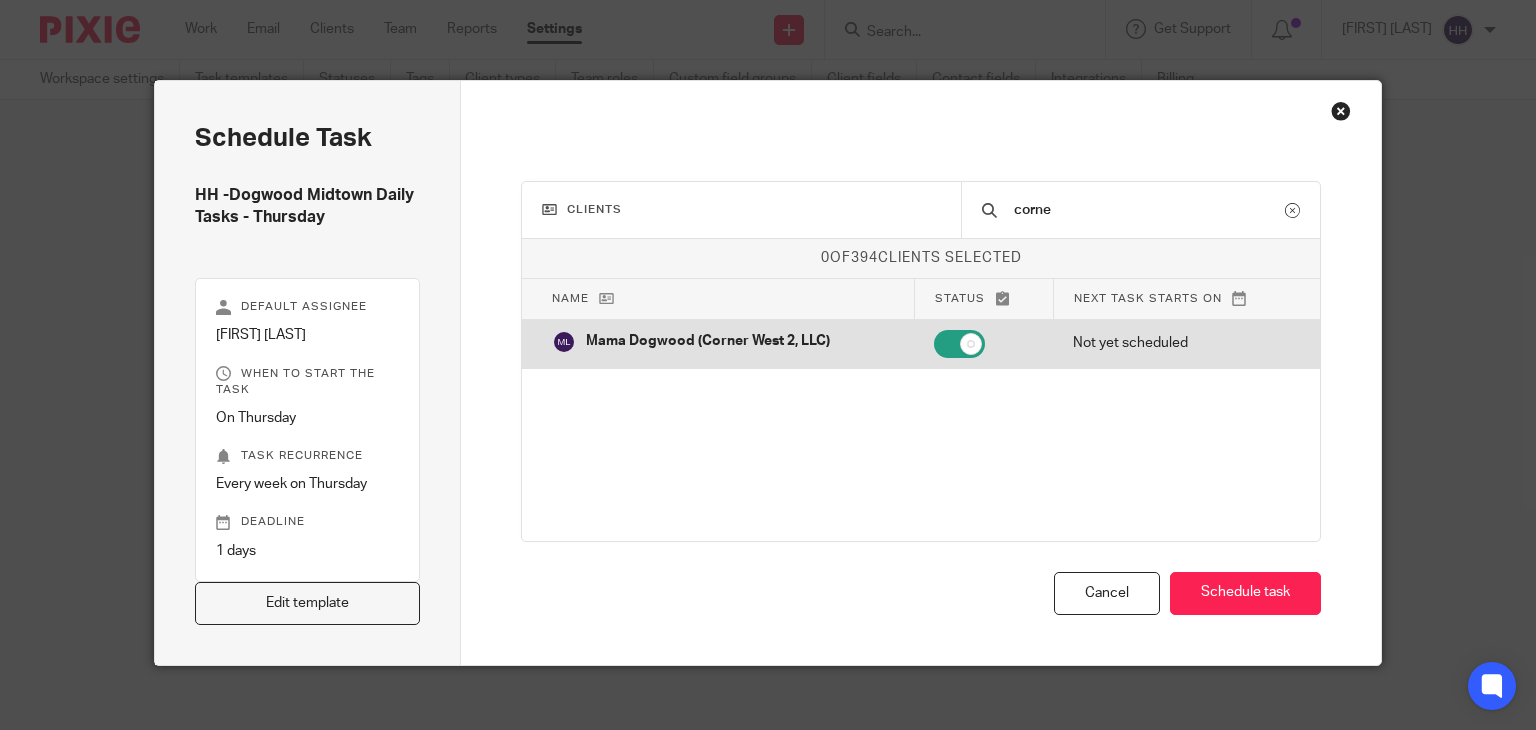checkbox on "true" 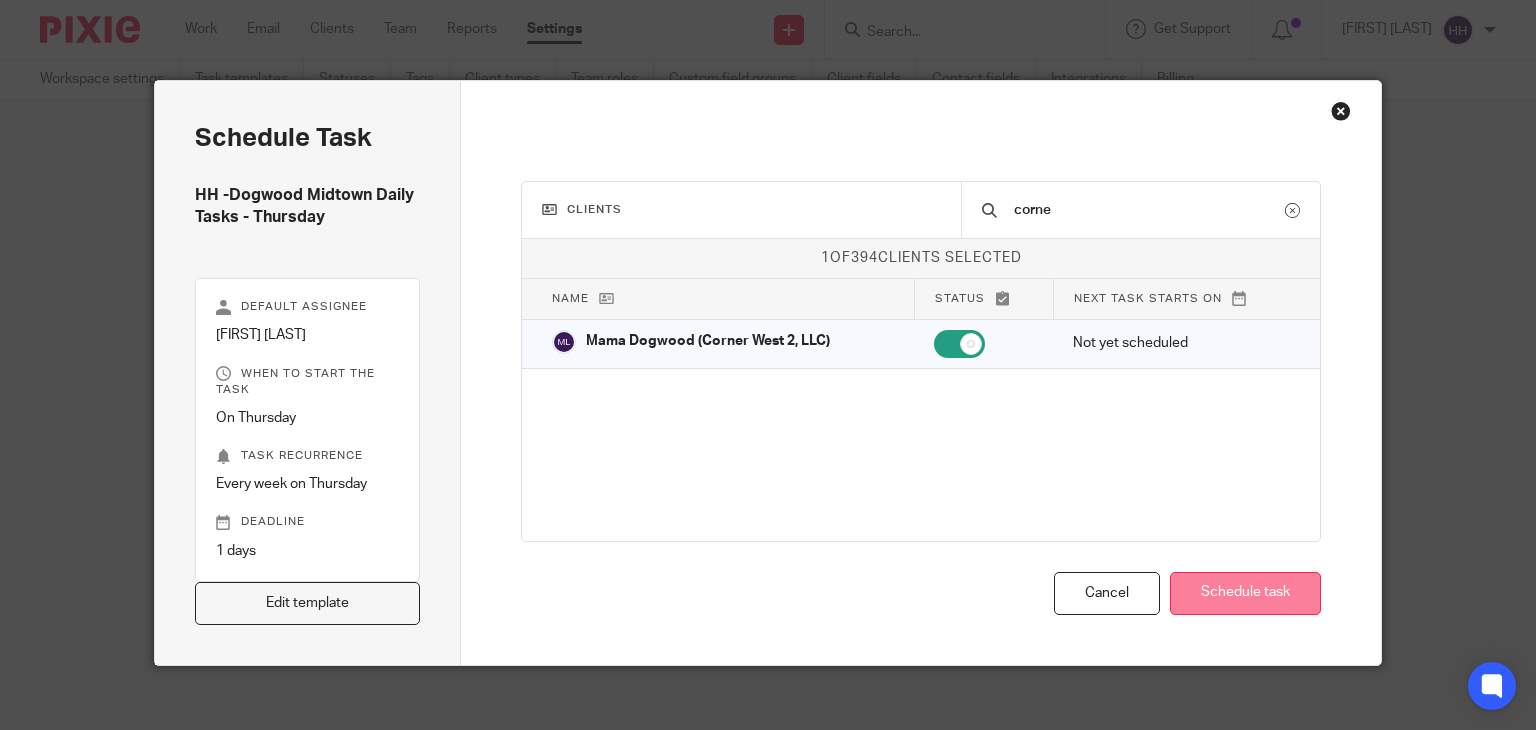 click on "Schedule task" at bounding box center (1245, 593) 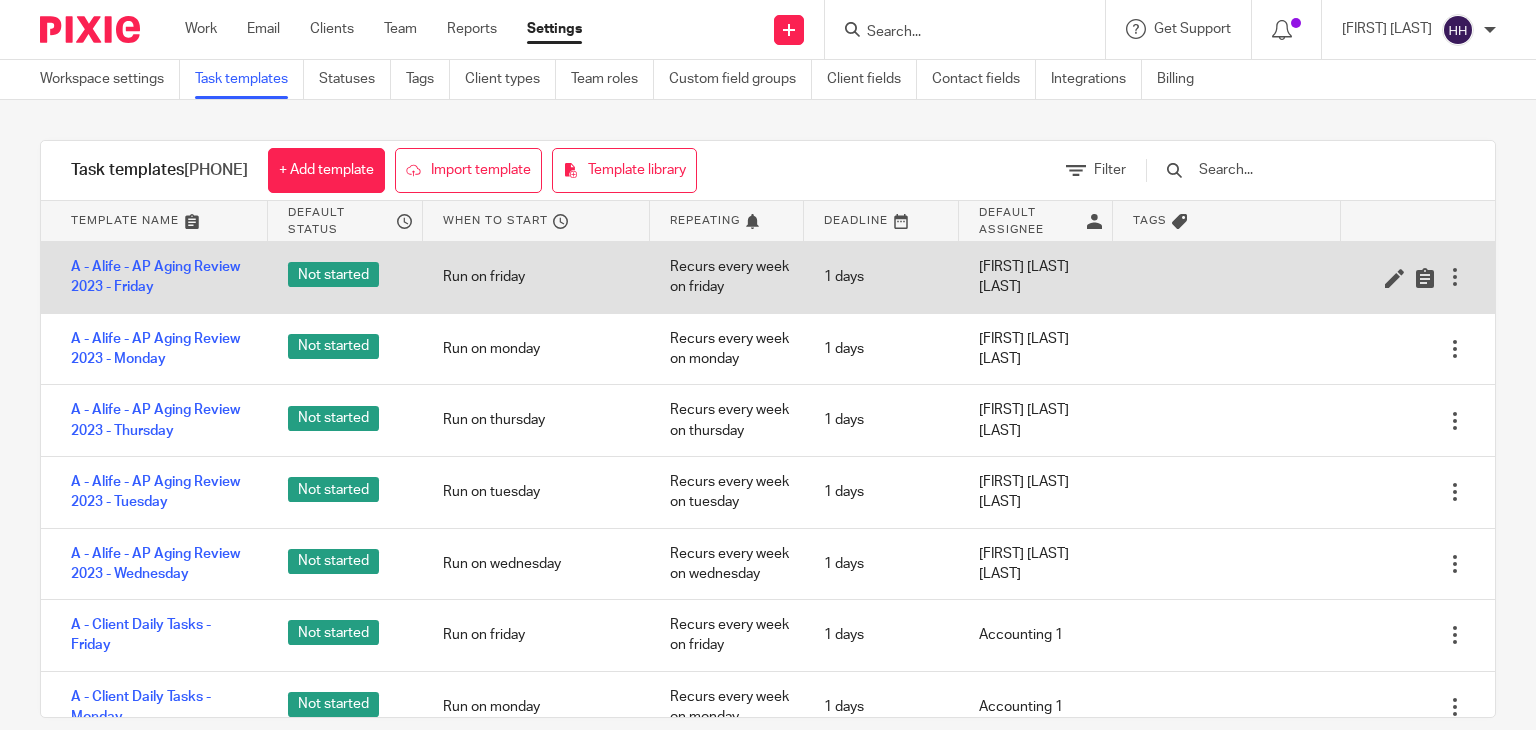 scroll, scrollTop: 0, scrollLeft: 0, axis: both 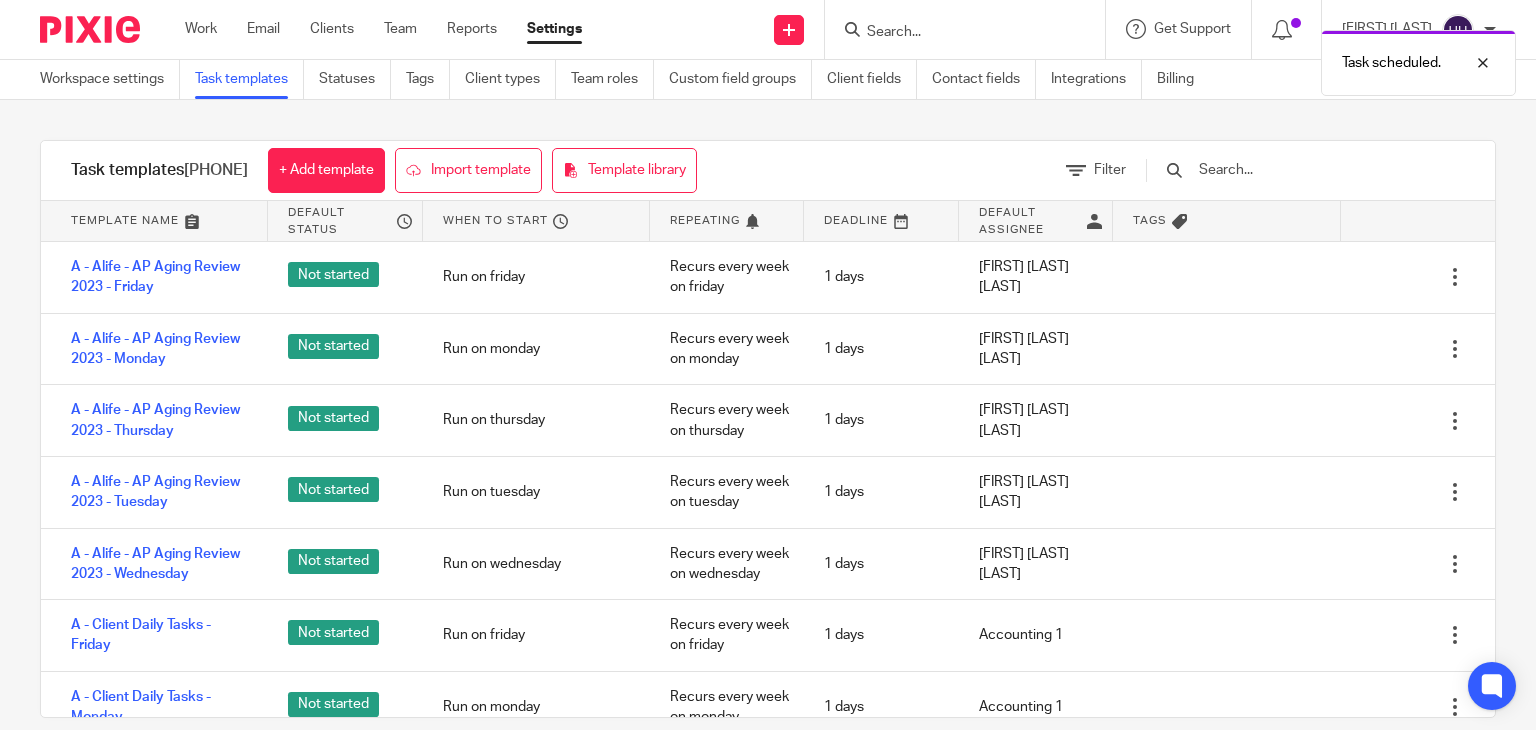 click at bounding box center [1313, 170] 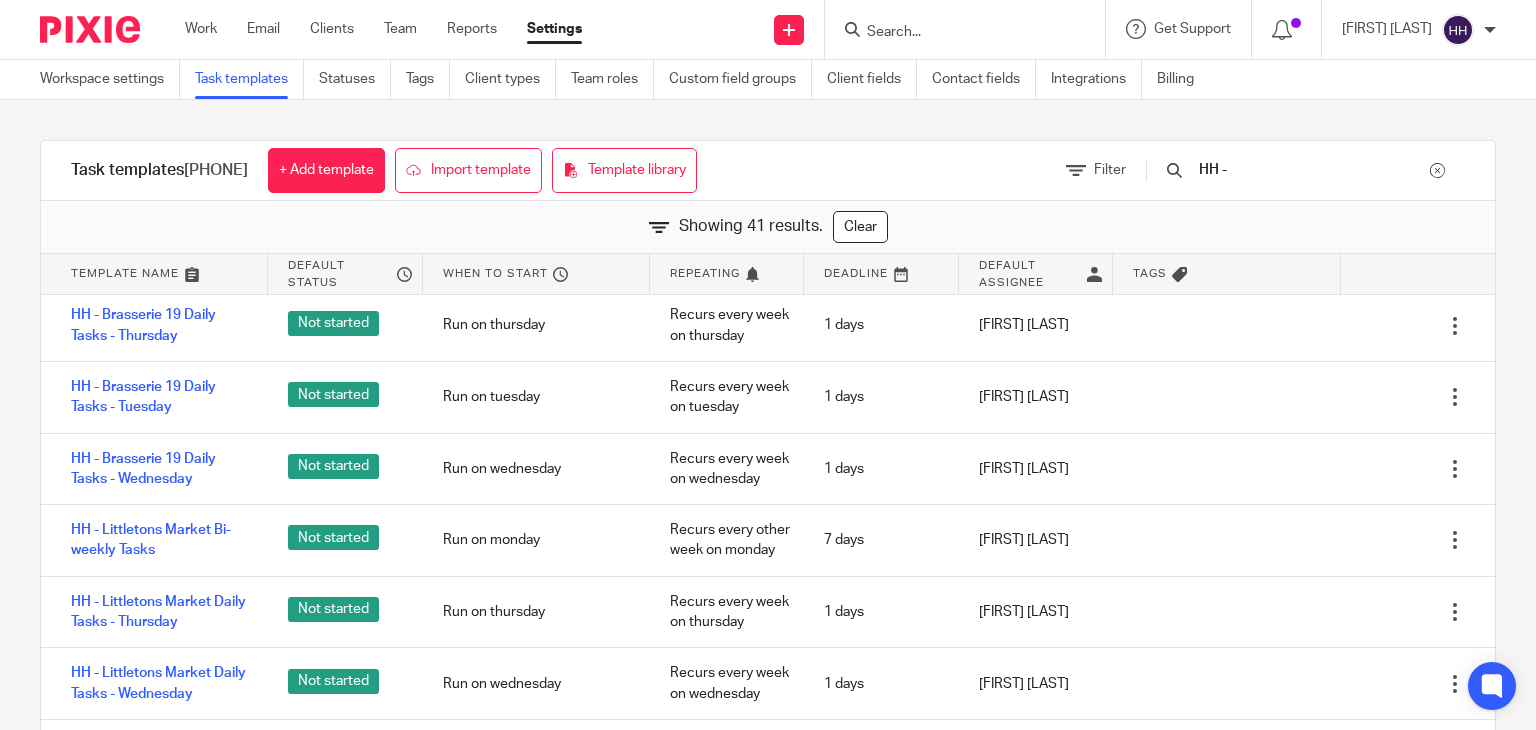 scroll, scrollTop: 0, scrollLeft: 0, axis: both 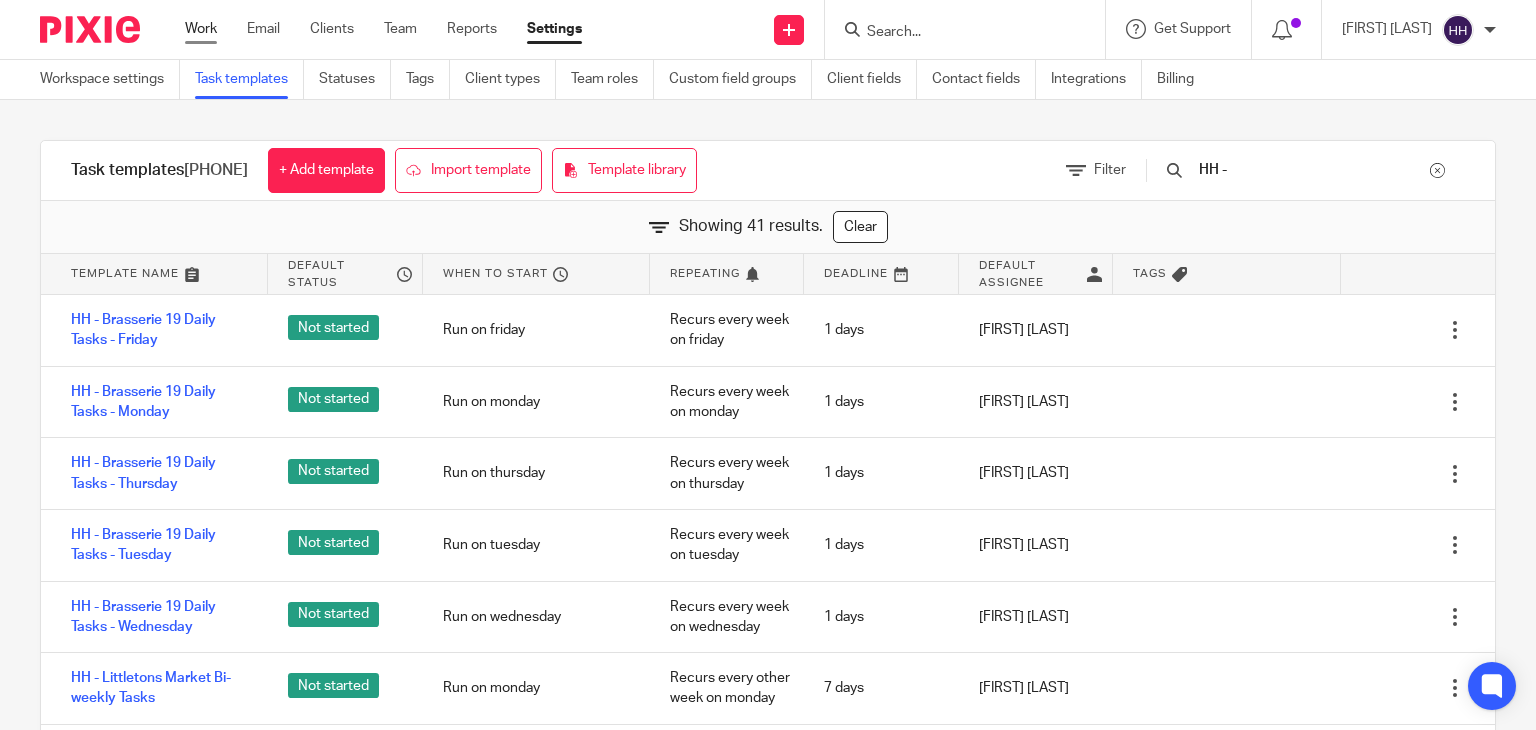 type on "HH -" 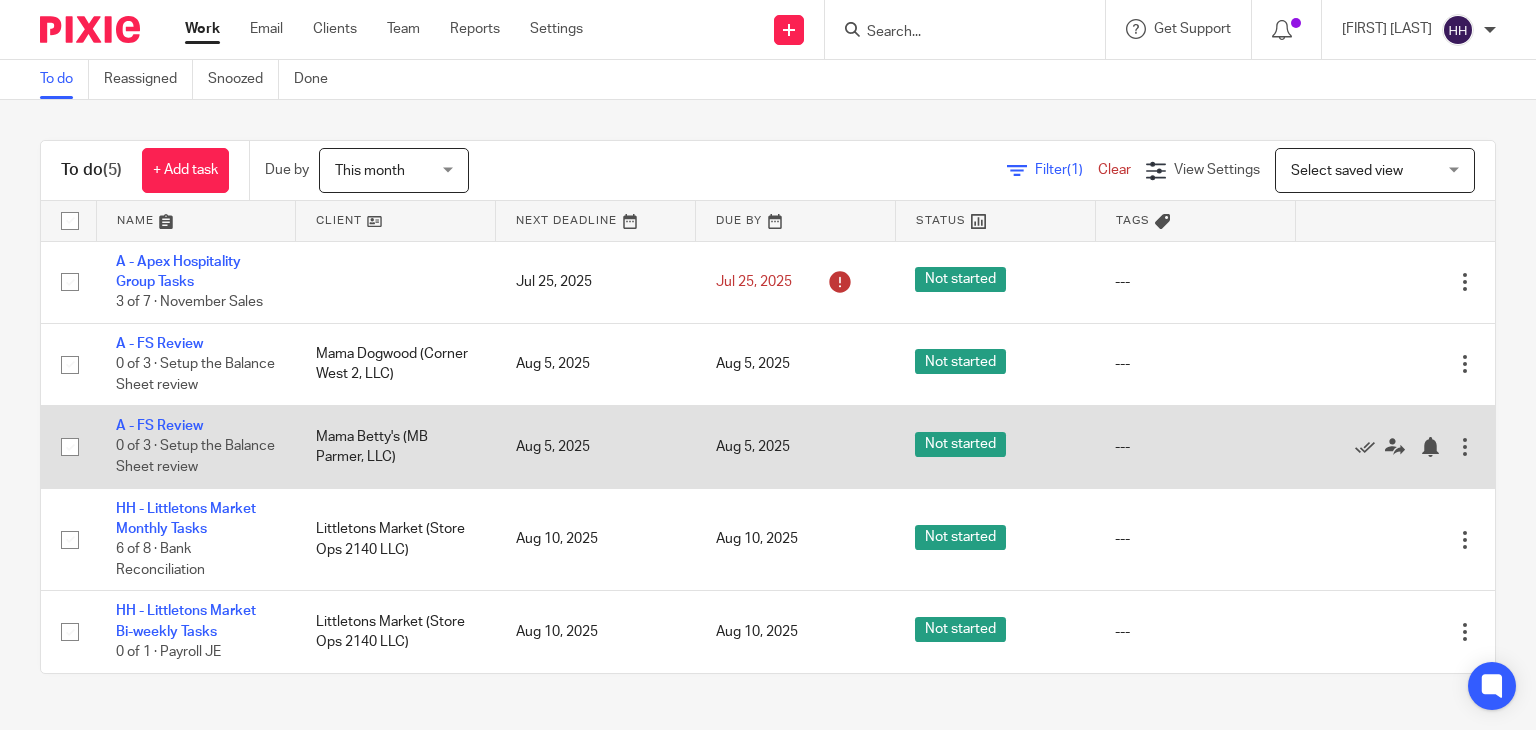 scroll, scrollTop: 0, scrollLeft: 0, axis: both 